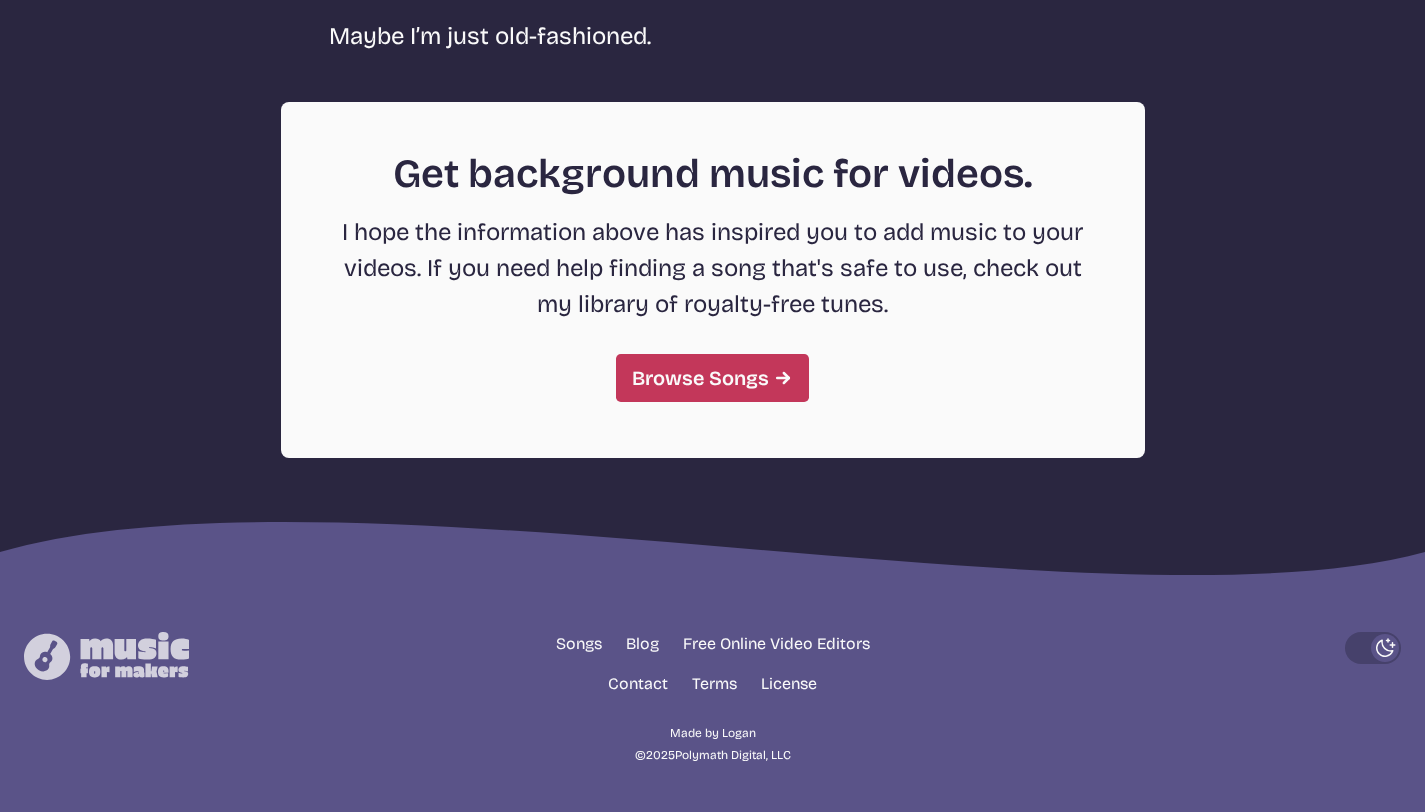 scroll, scrollTop: 5513, scrollLeft: 0, axis: vertical 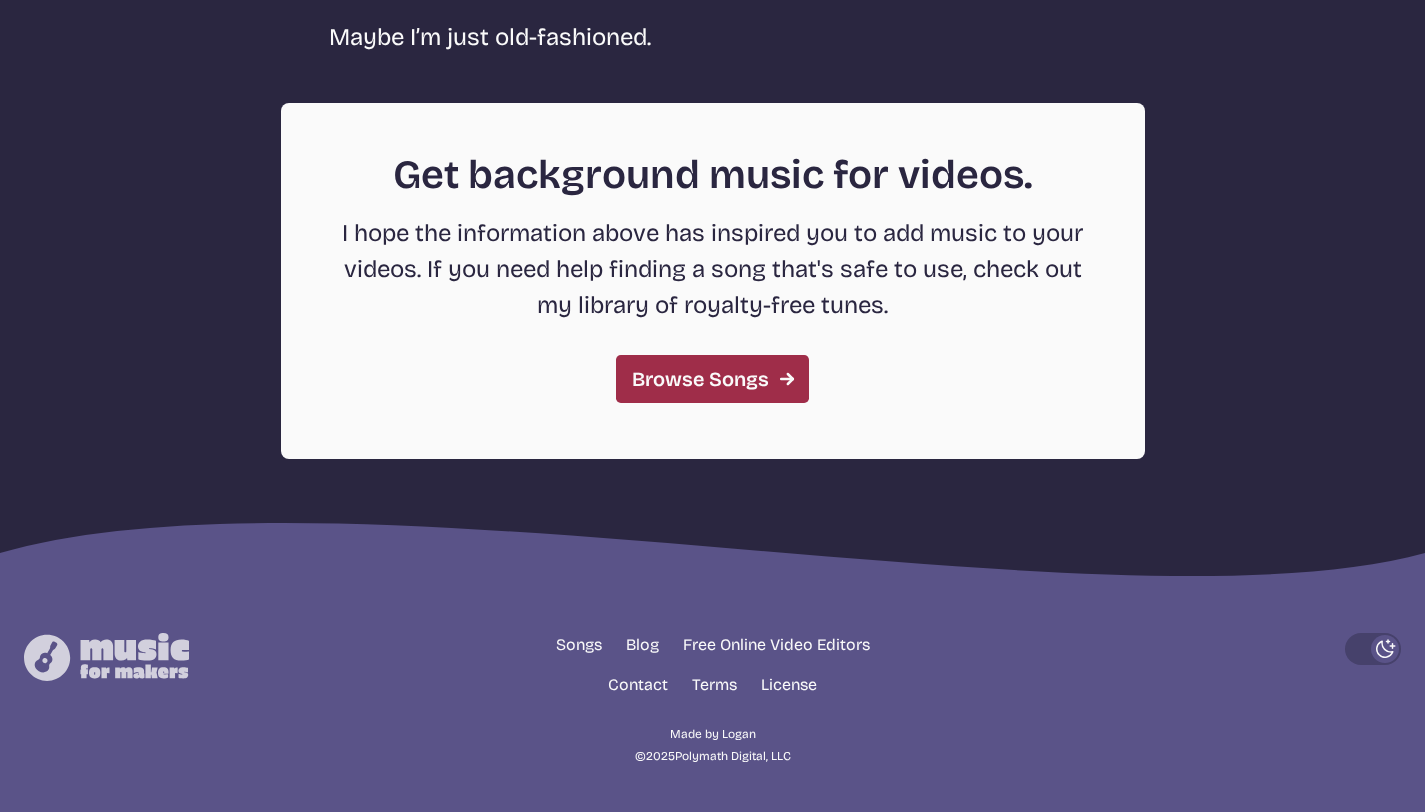 click on "Browse Songs" at bounding box center [712, 379] 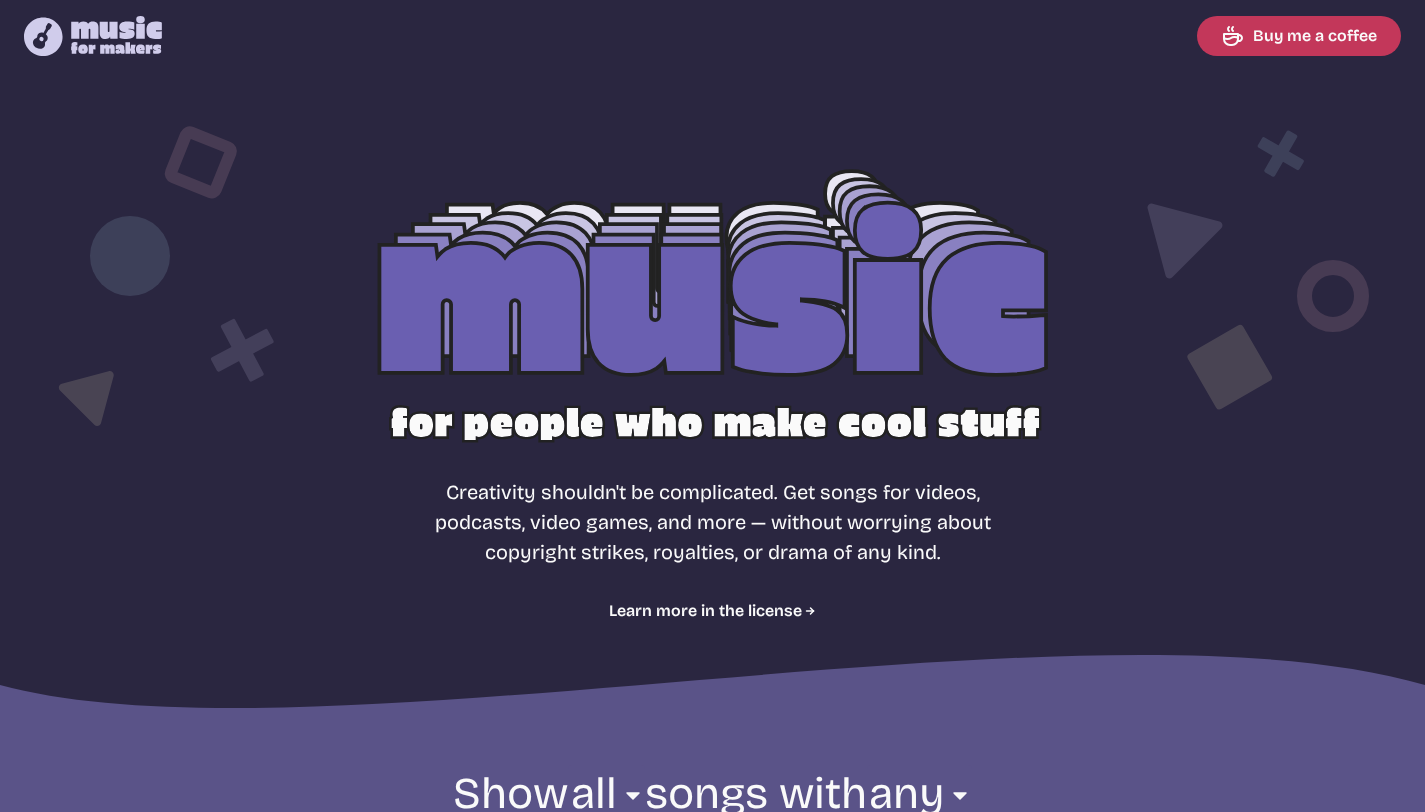 select on "most popular" 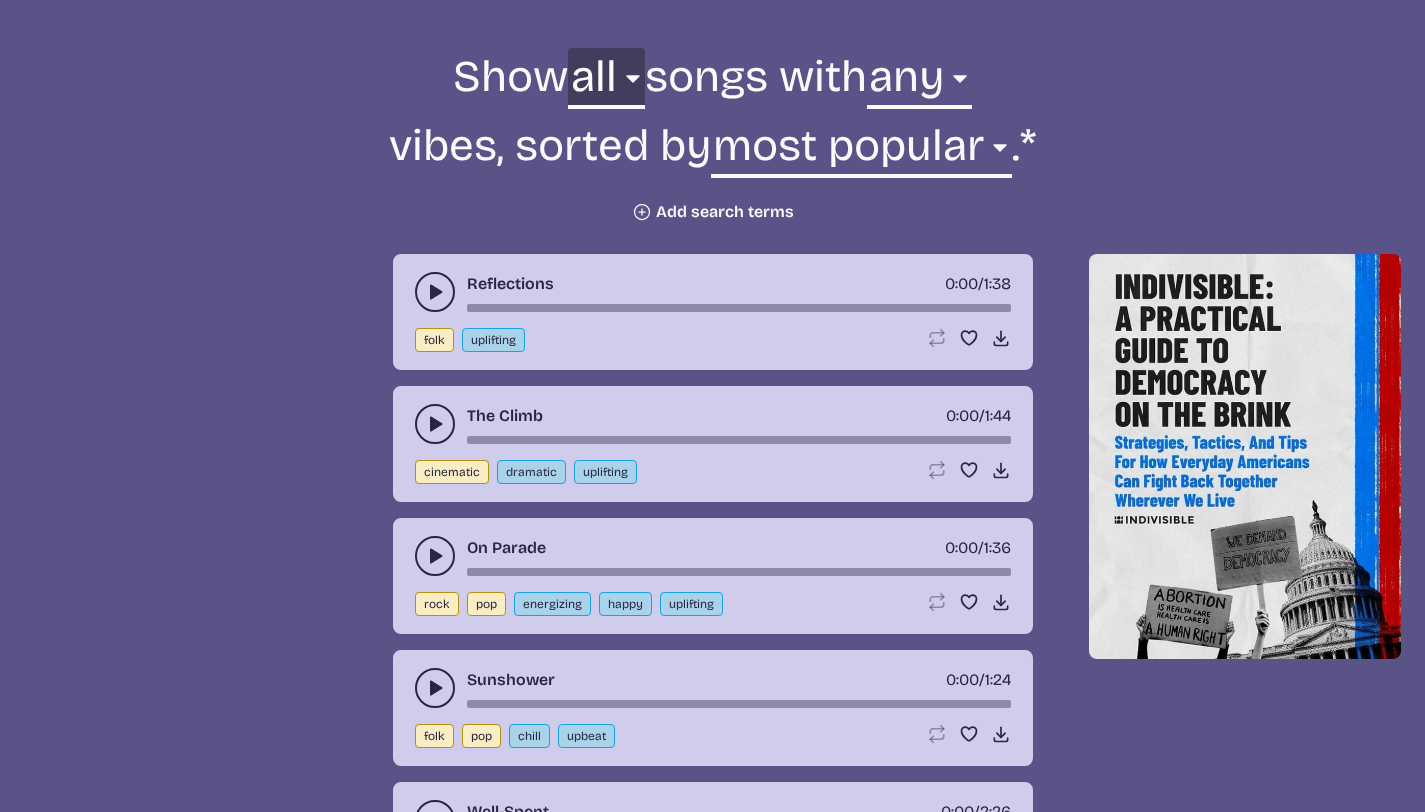 click on "all ambient cinematic electronic folk holiday jazz pop rock world" at bounding box center [606, 82] 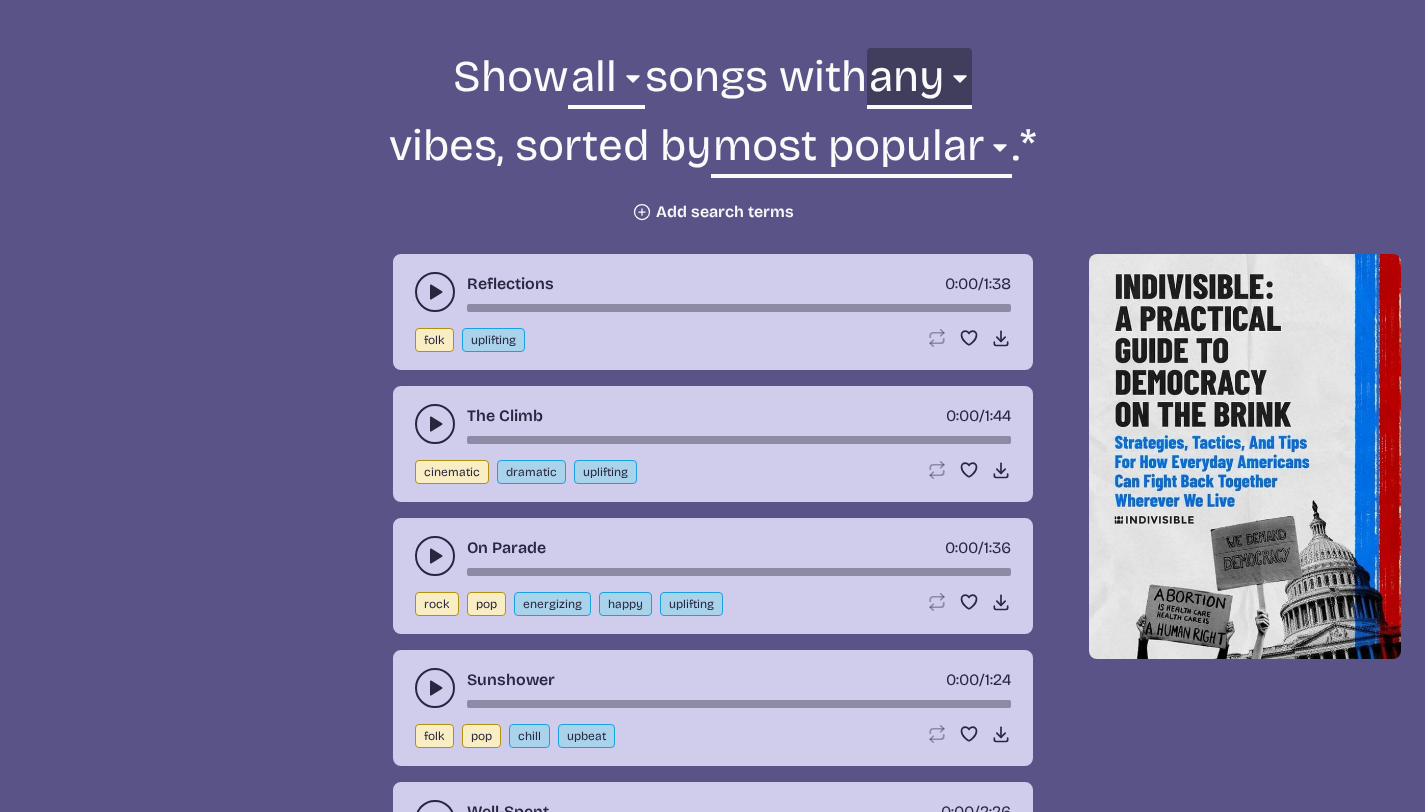 click on "any aggressive chill contemplative dark dramatic easygoing energizing happy serious upbeat uplifting" at bounding box center [919, 82] 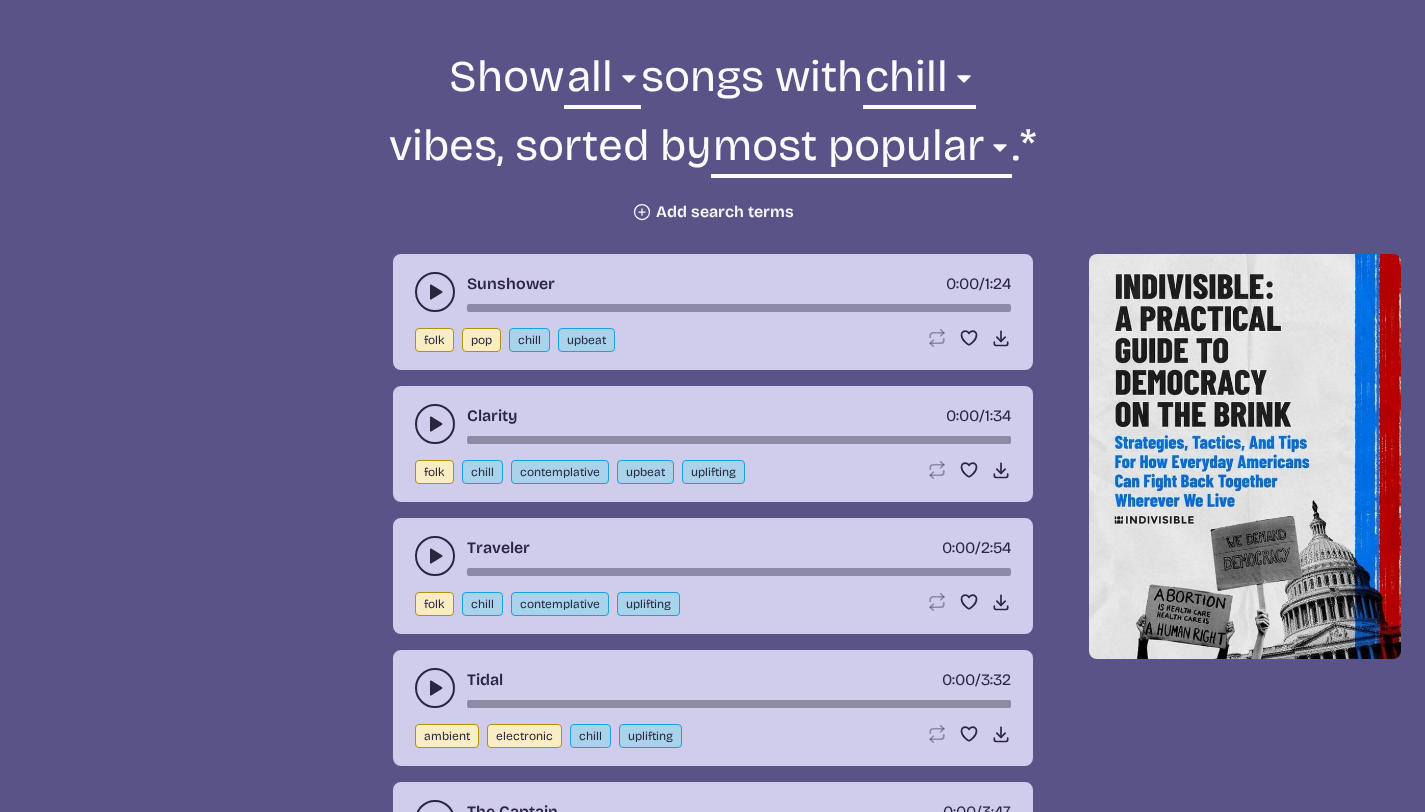 click 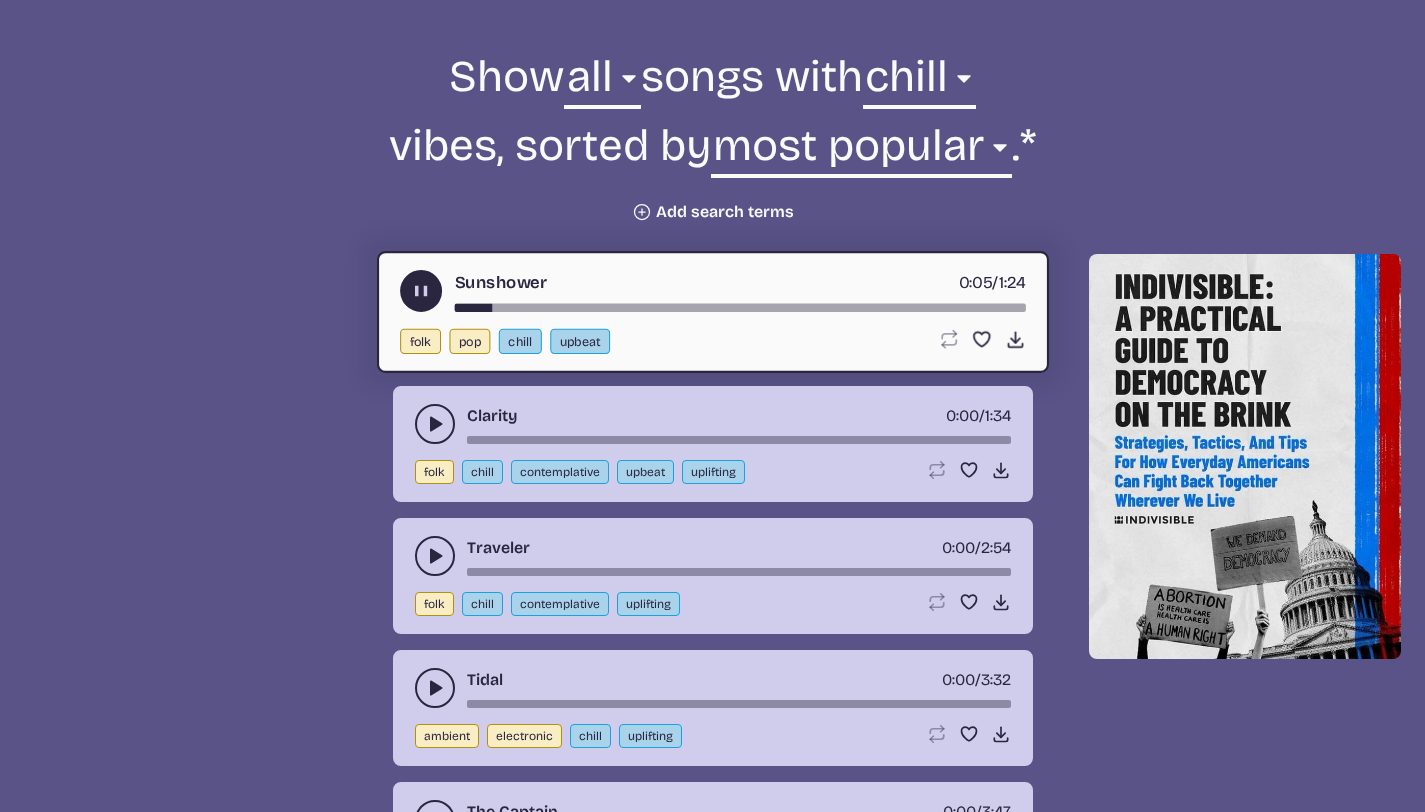 click 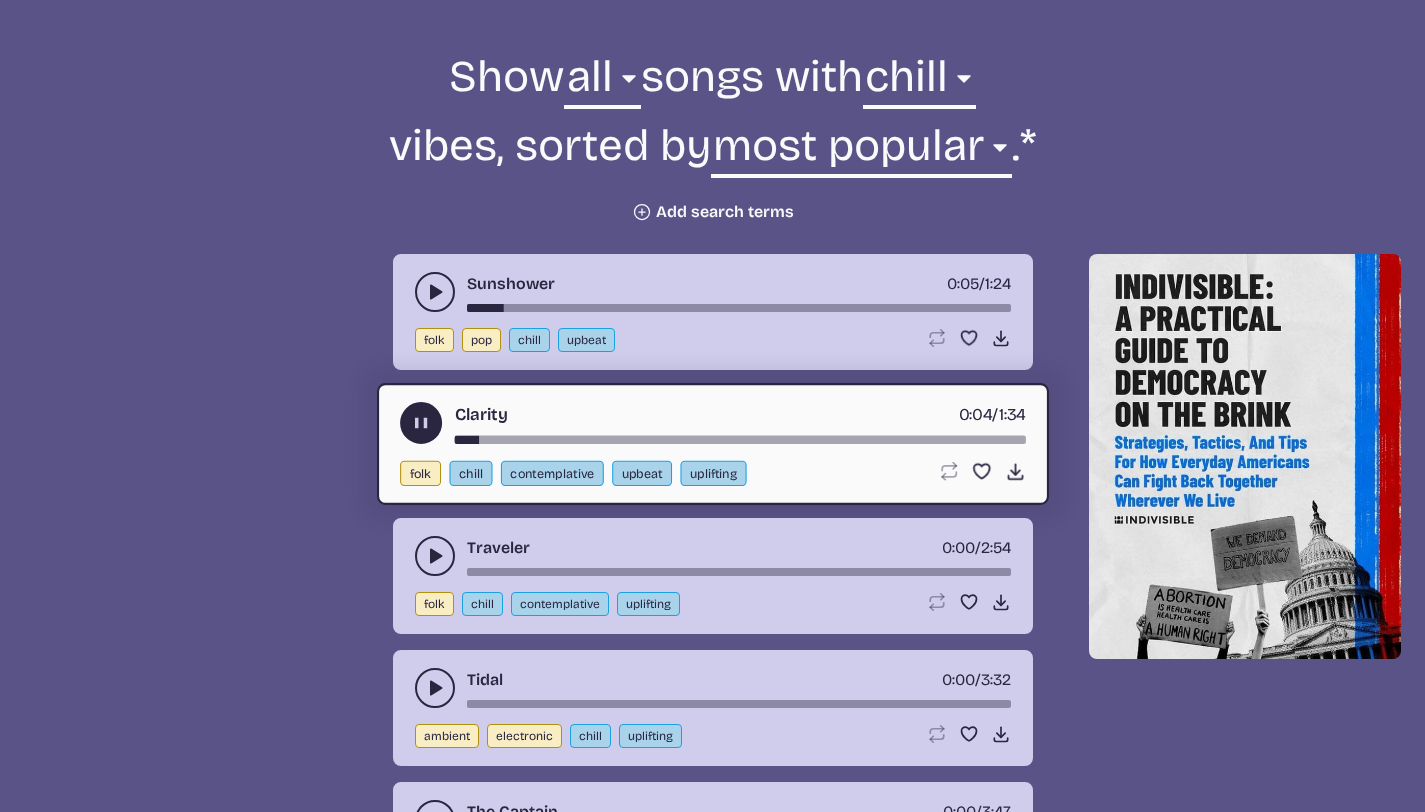 click 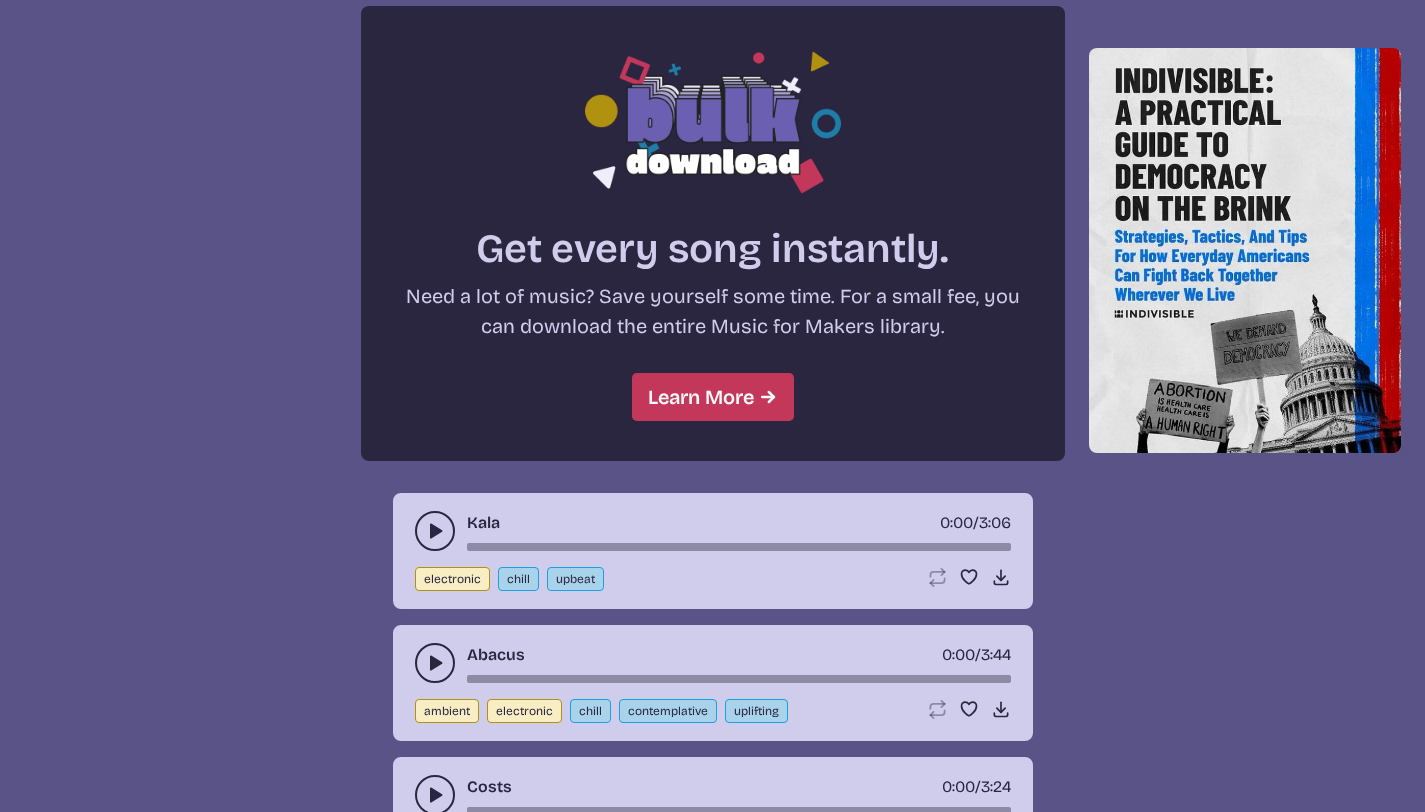 scroll, scrollTop: 1640, scrollLeft: 0, axis: vertical 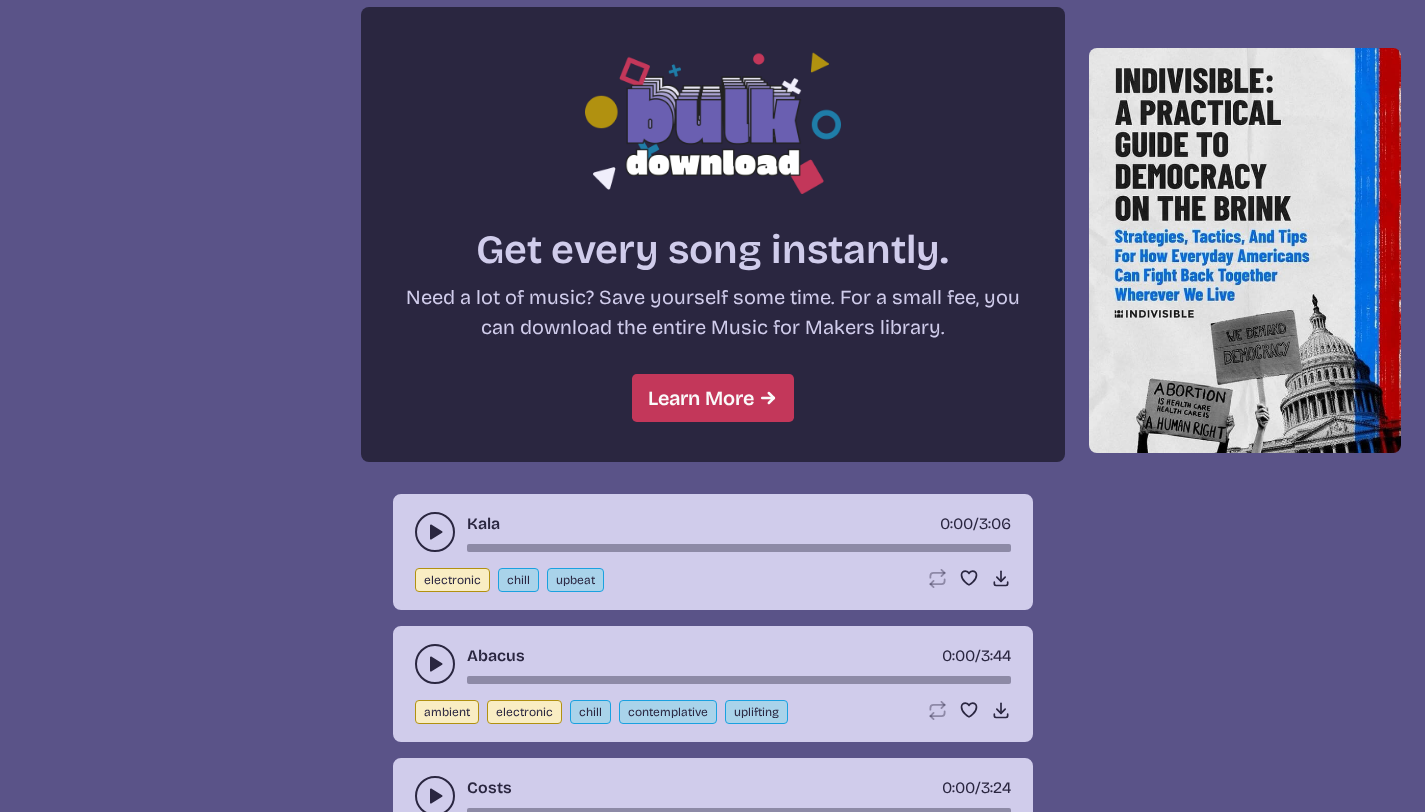 click on "[NAME]       [TIME]  /
[TIME]" at bounding box center [713, 532] 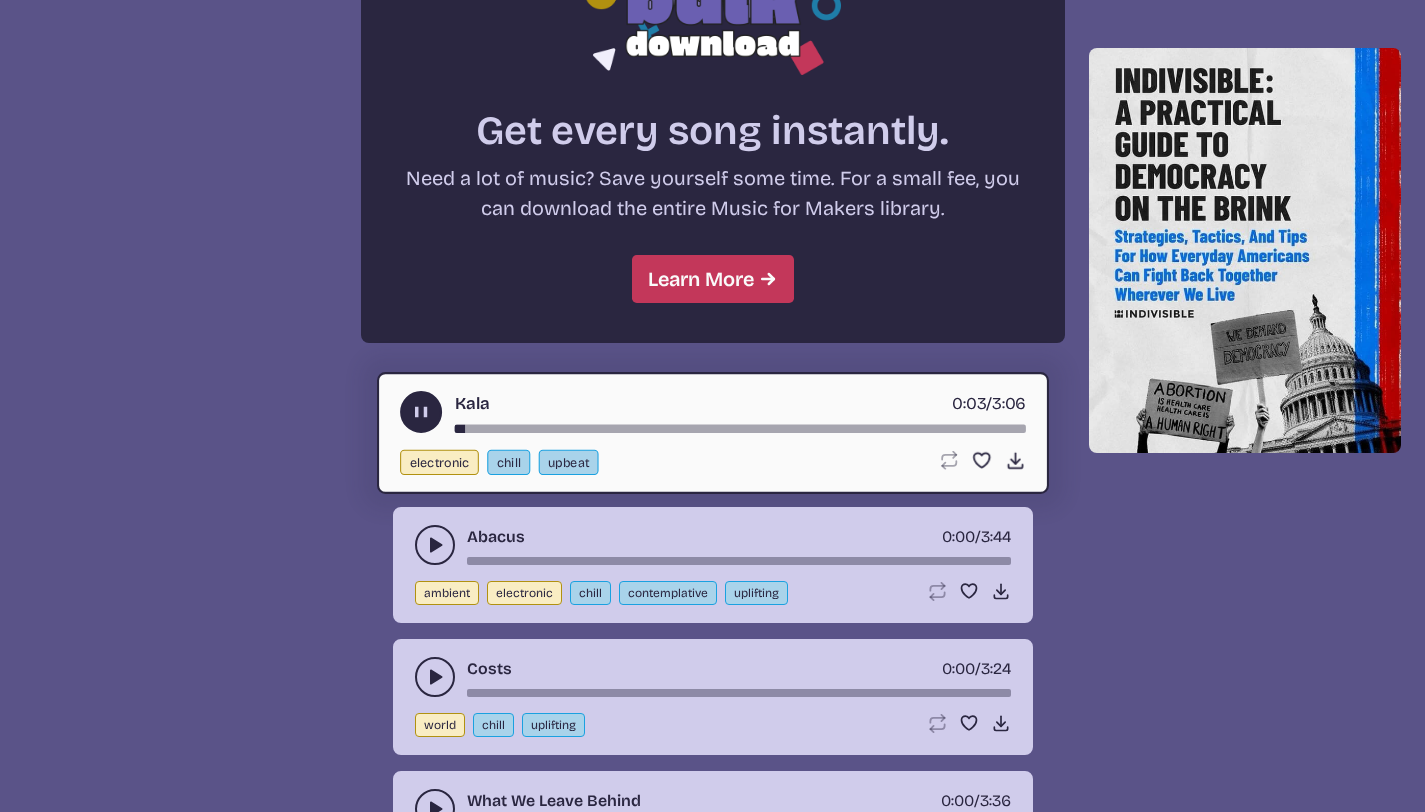 scroll, scrollTop: 1761, scrollLeft: 0, axis: vertical 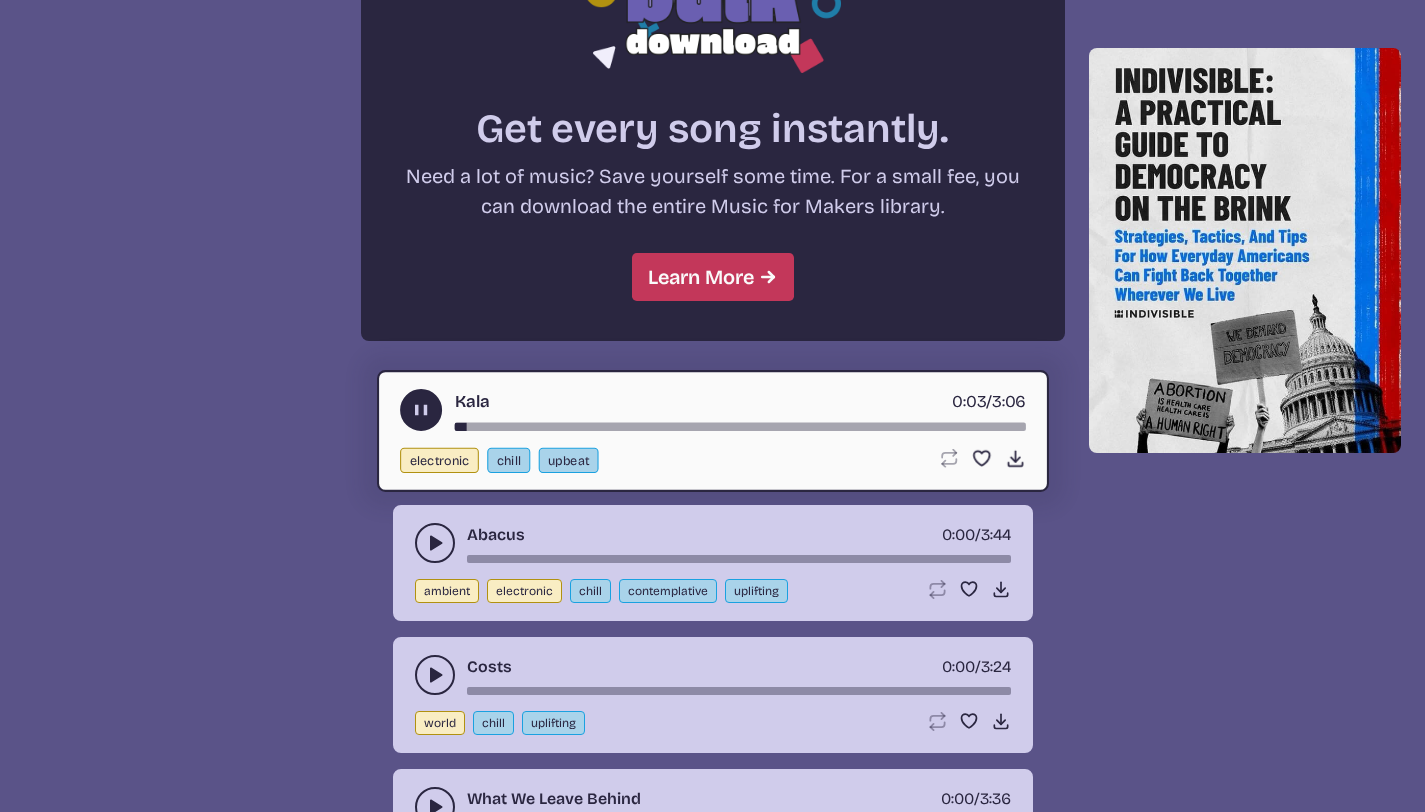 click at bounding box center (435, 543) 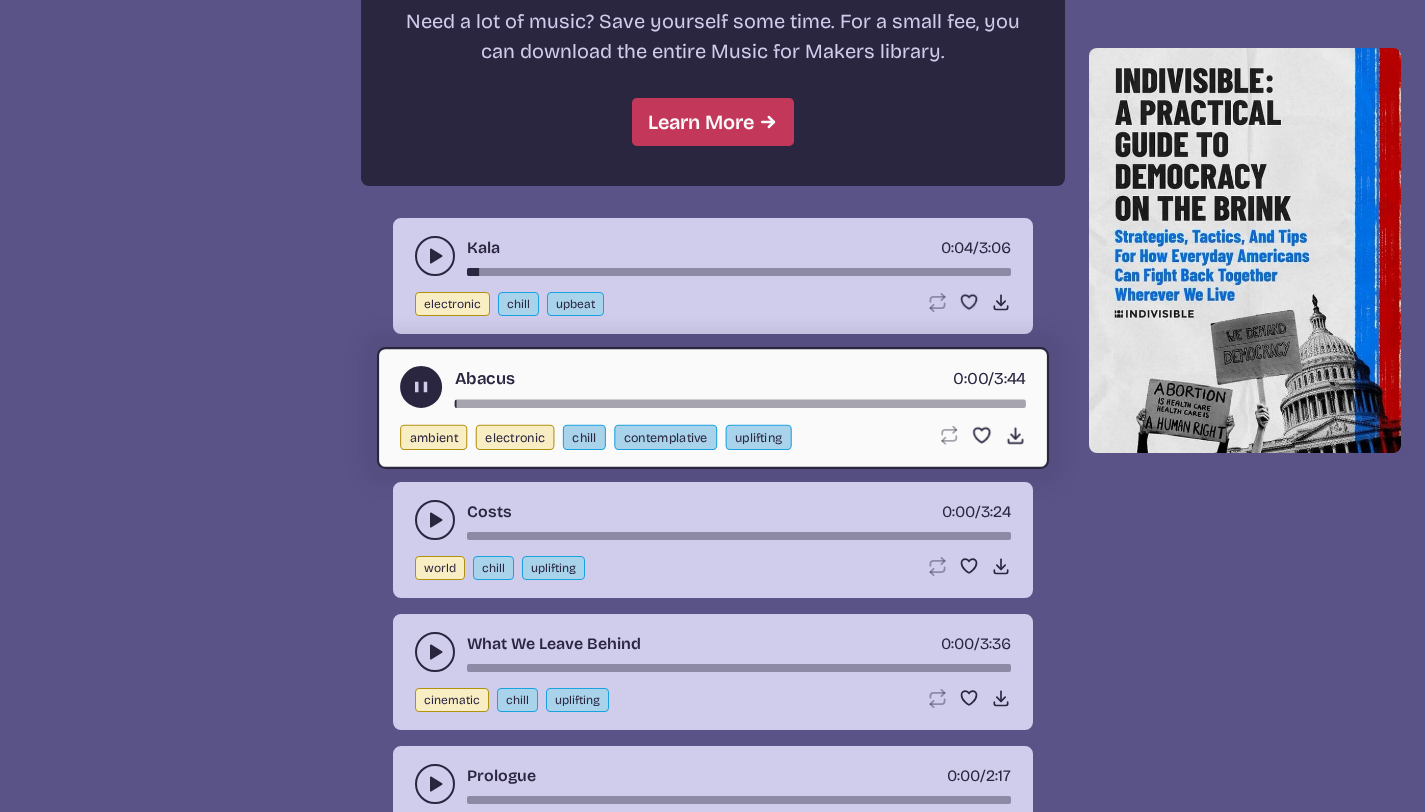 scroll, scrollTop: 1917, scrollLeft: 0, axis: vertical 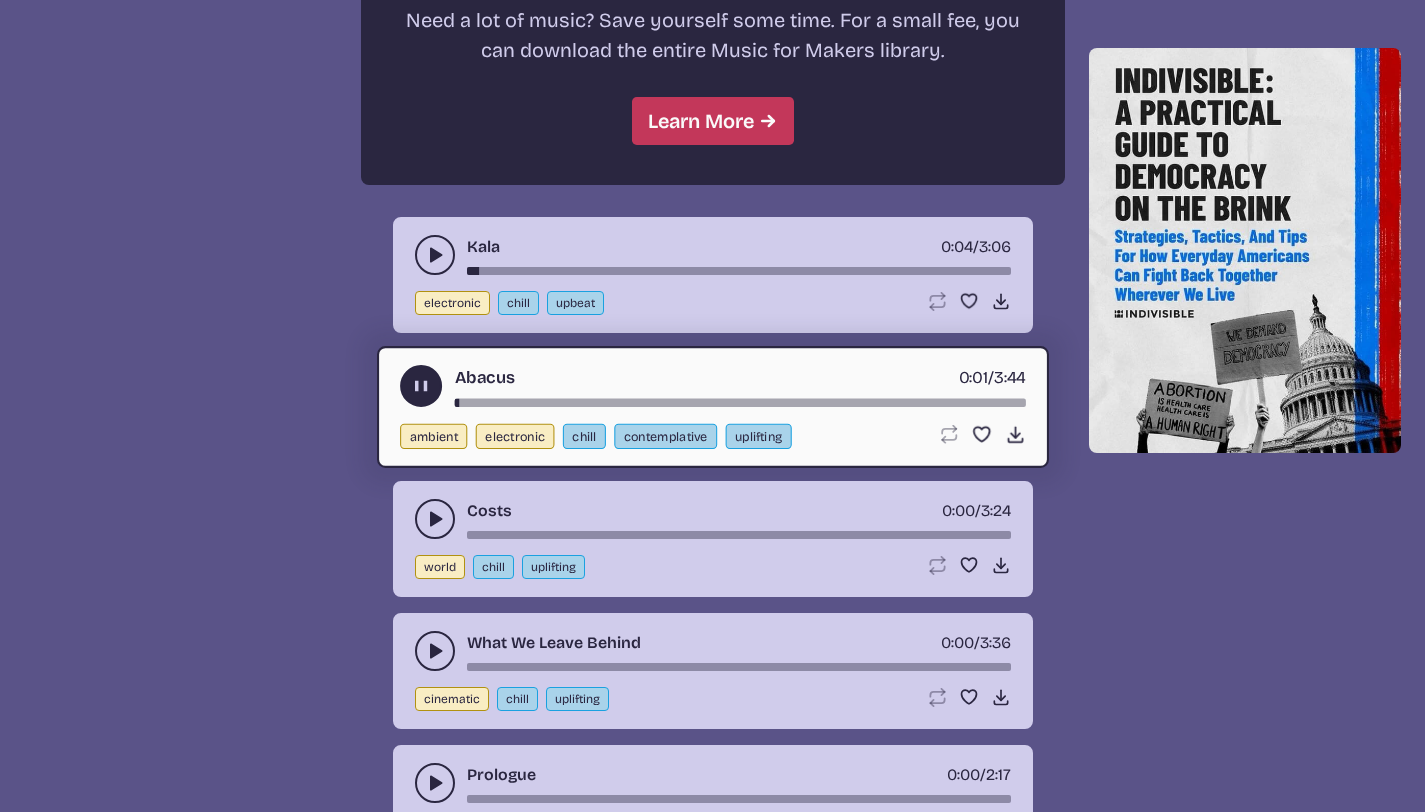 click at bounding box center [435, 519] 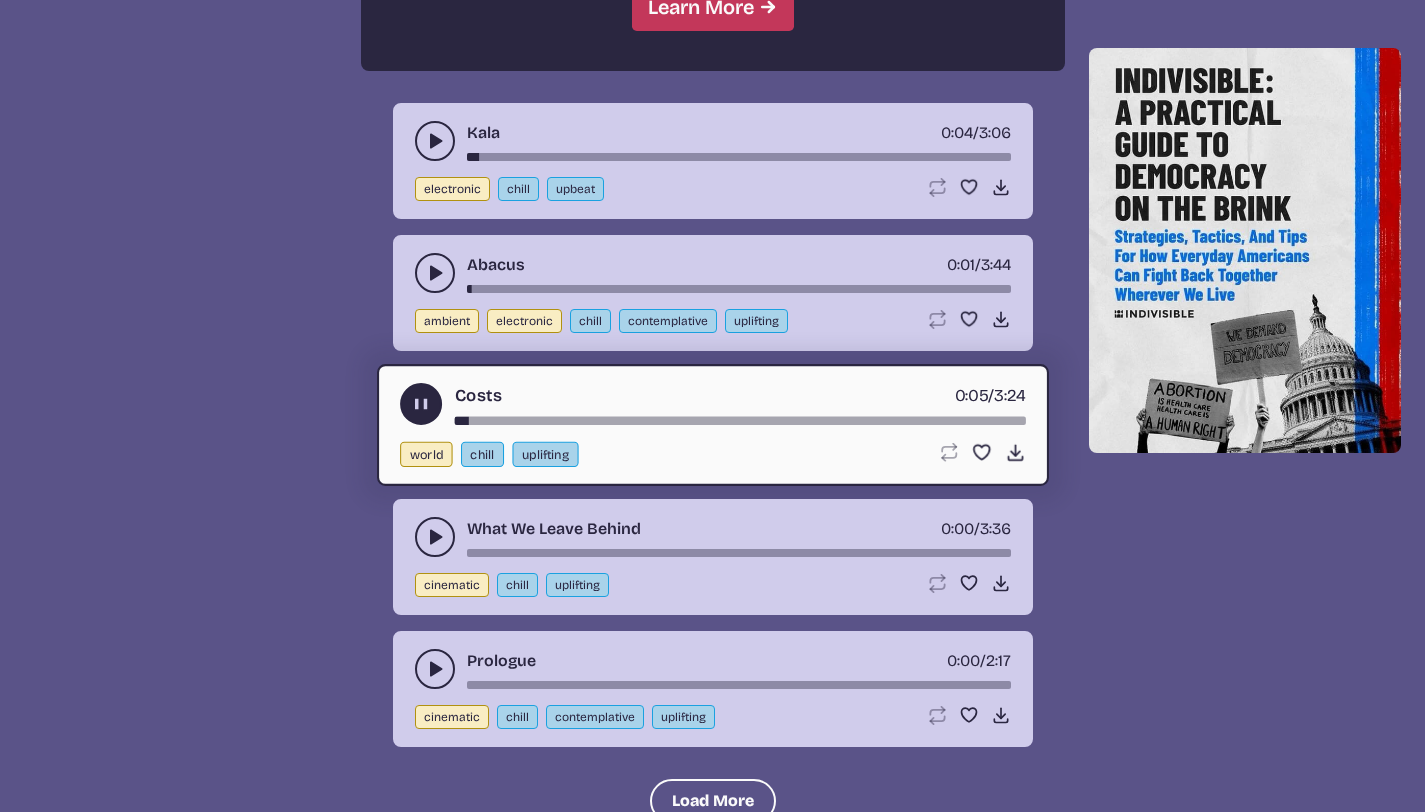scroll, scrollTop: 2032, scrollLeft: 0, axis: vertical 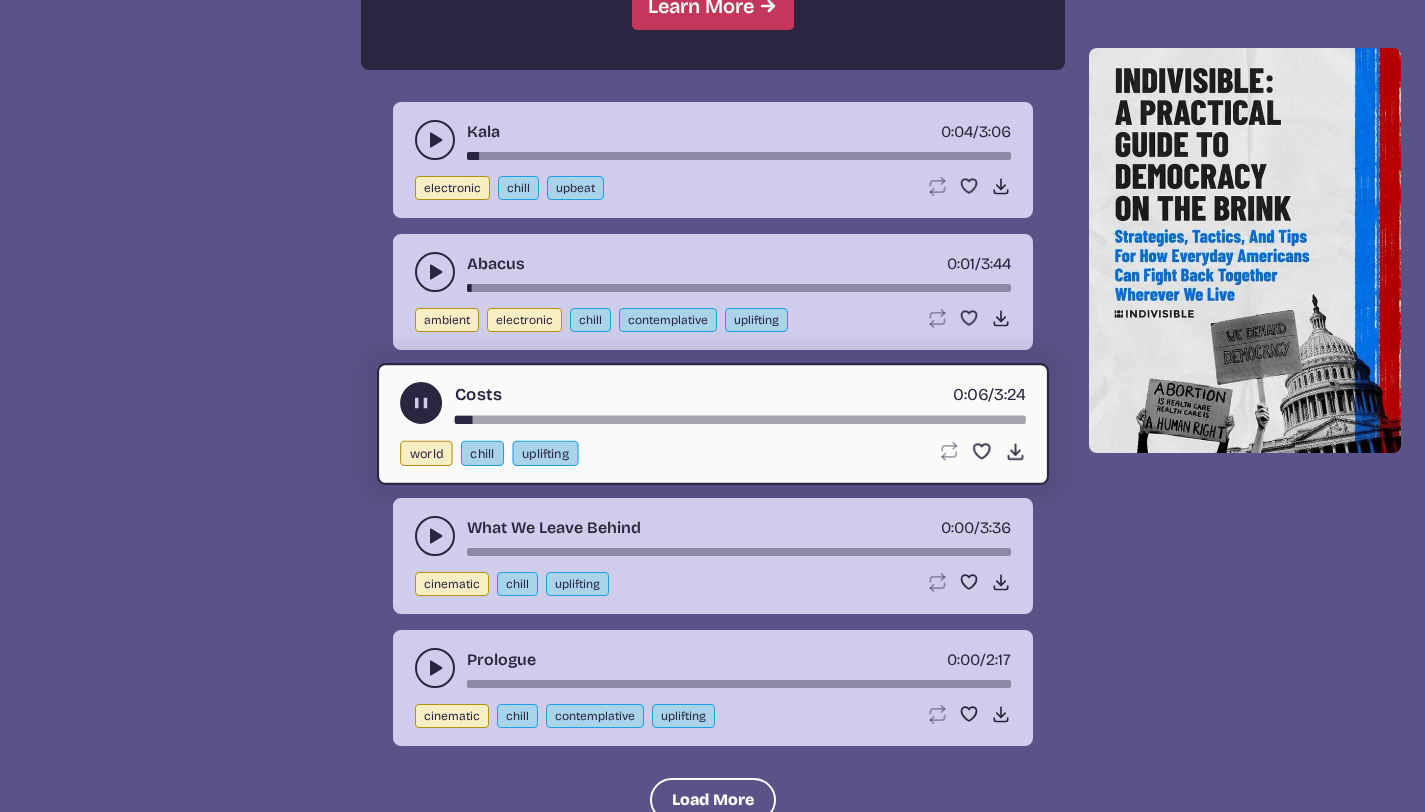 click 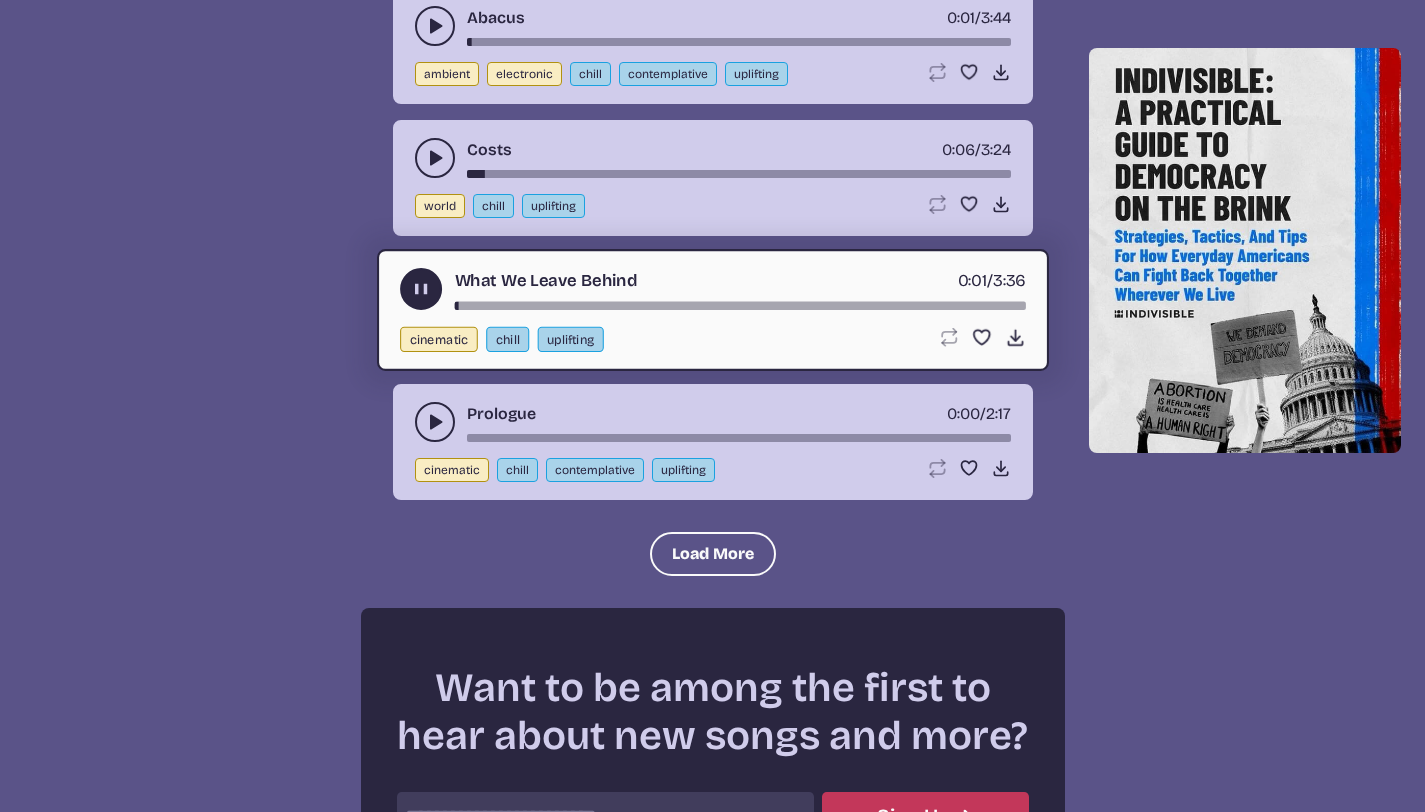 scroll, scrollTop: 2279, scrollLeft: 0, axis: vertical 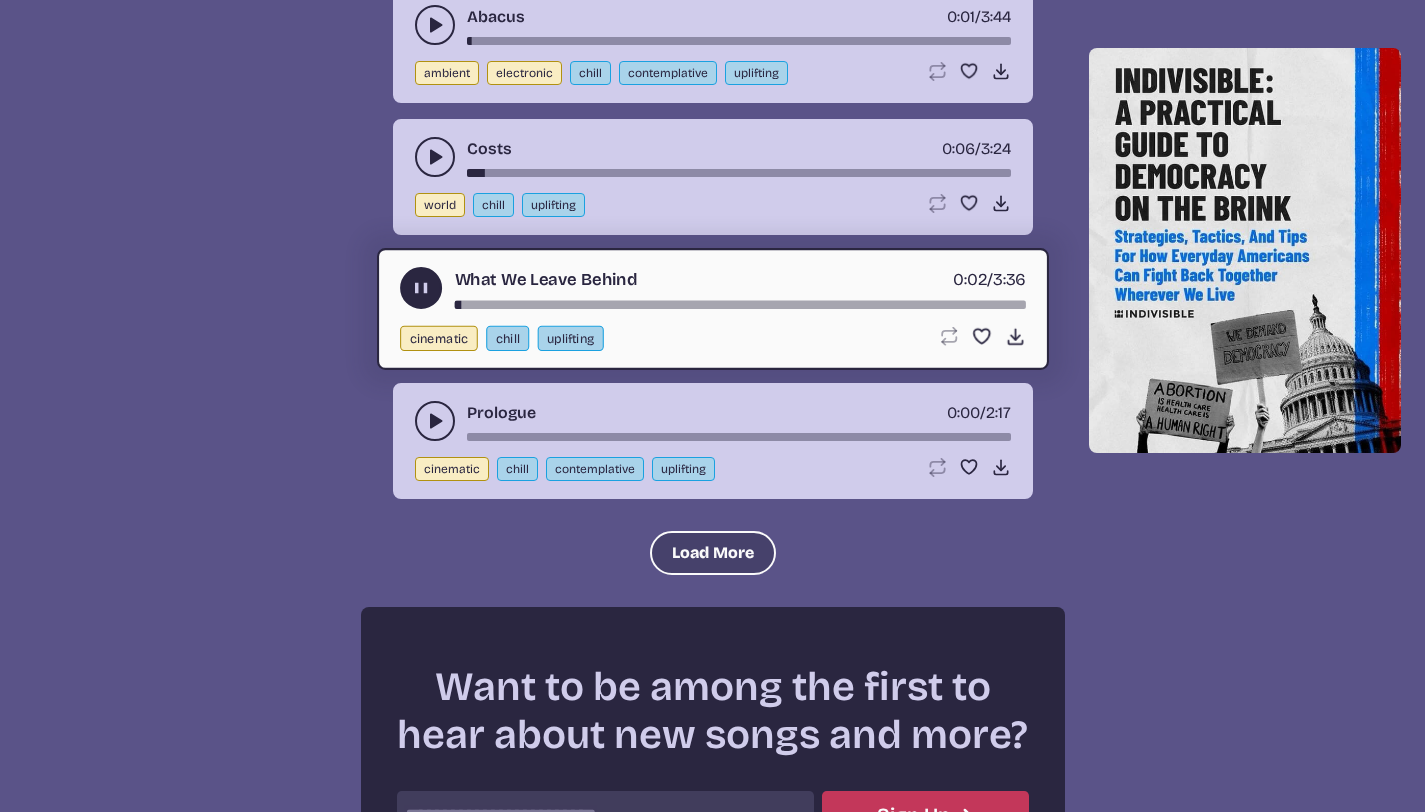 click on "Load More" at bounding box center [713, 553] 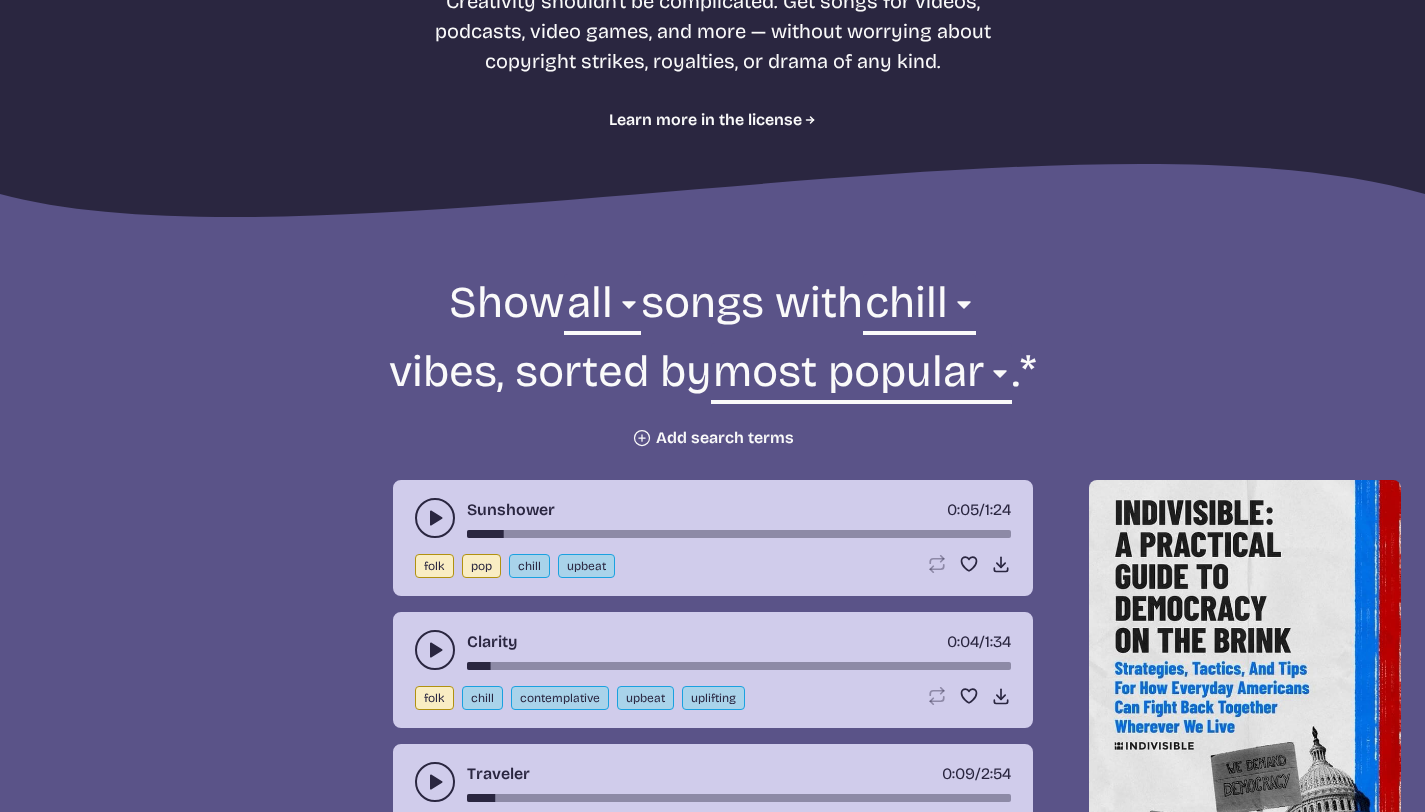 scroll, scrollTop: 492, scrollLeft: 0, axis: vertical 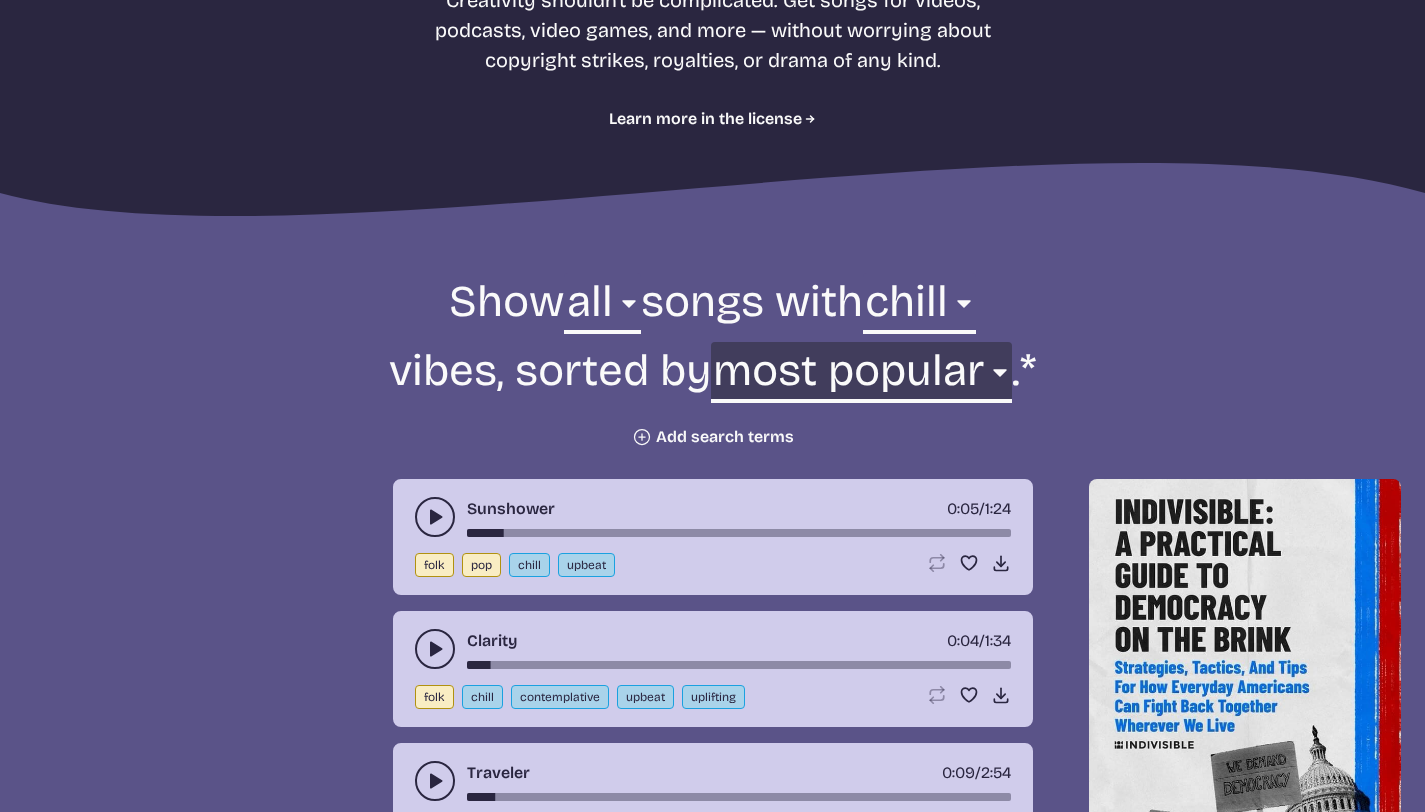 click on "newest oldest most popular least popular name" at bounding box center (861, 376) 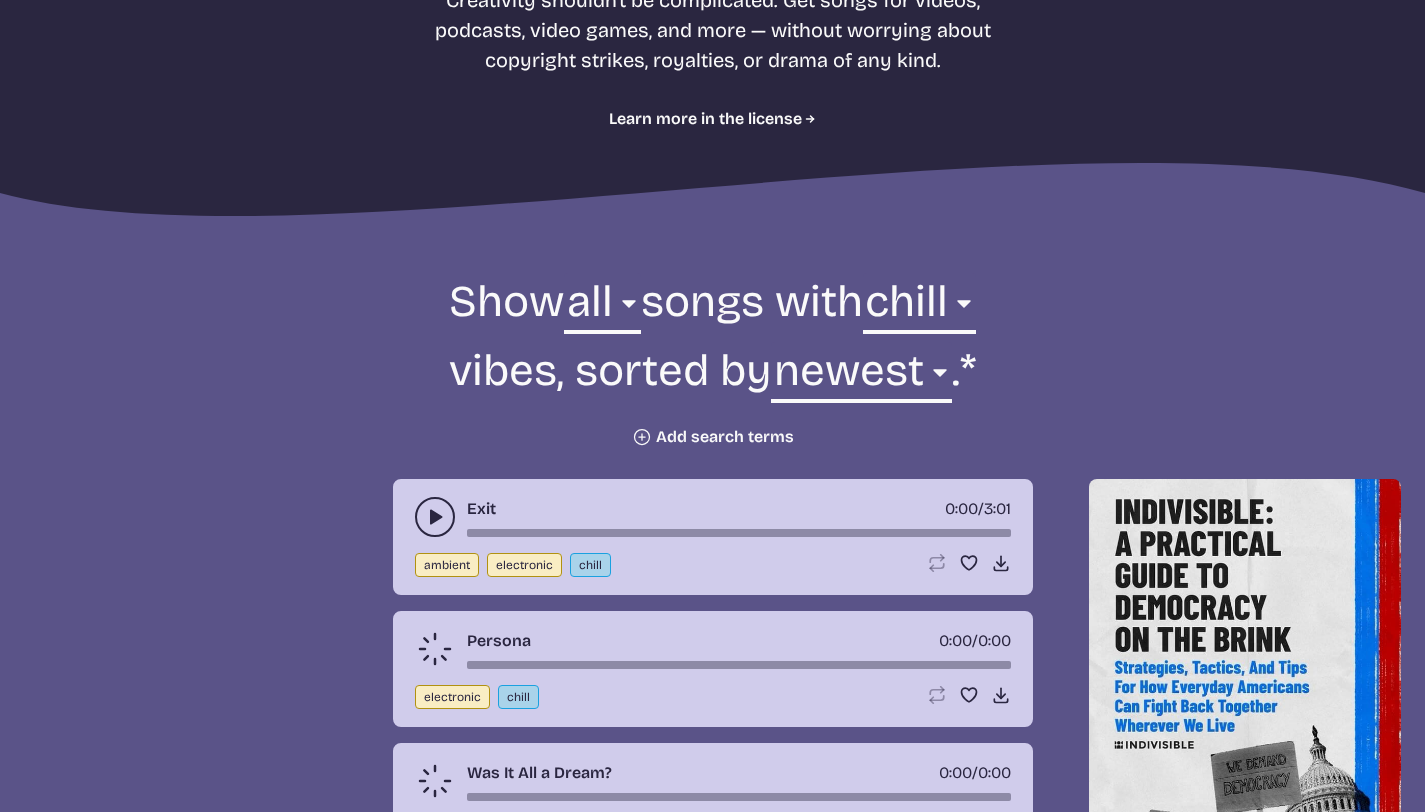 click 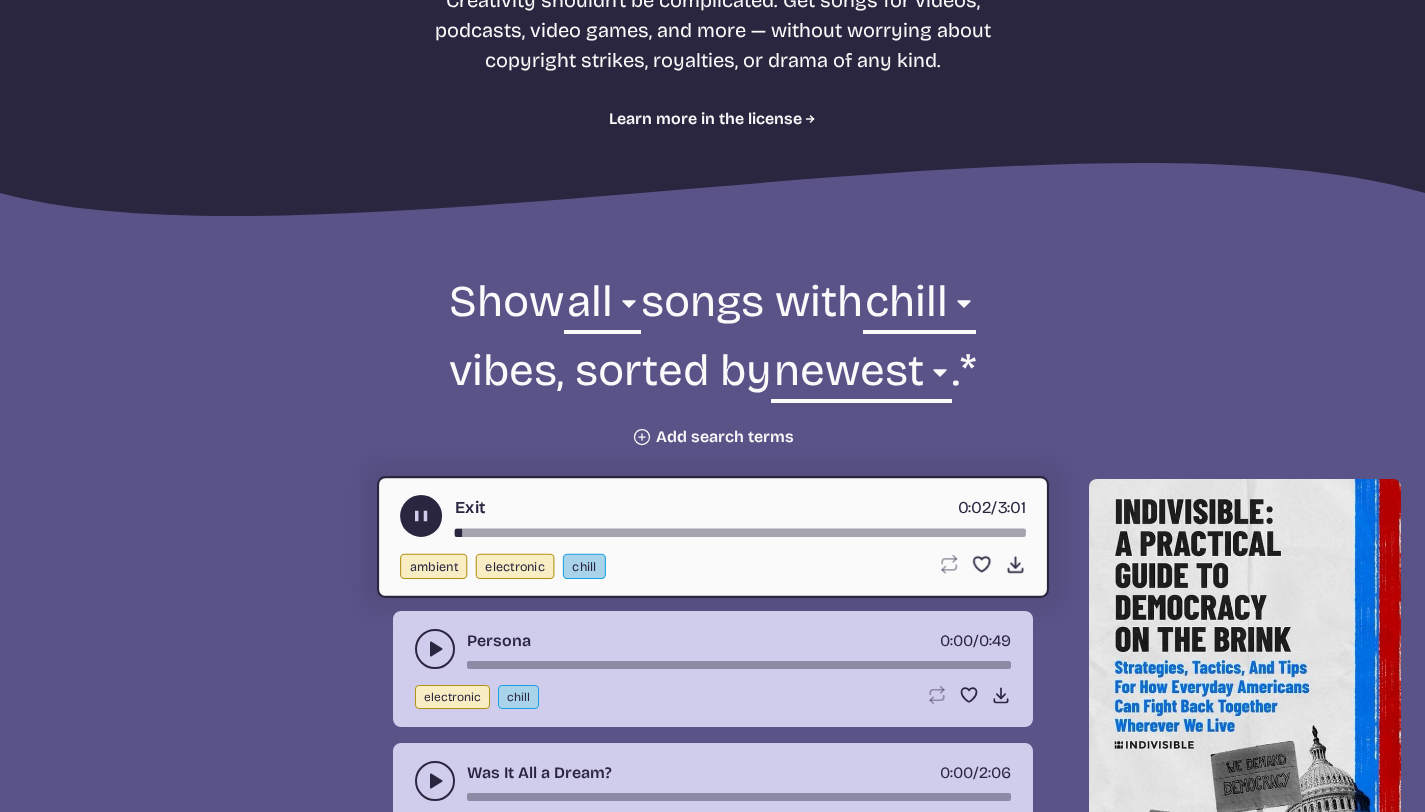 click on "Plus icon   Add search terms" at bounding box center [713, 437] 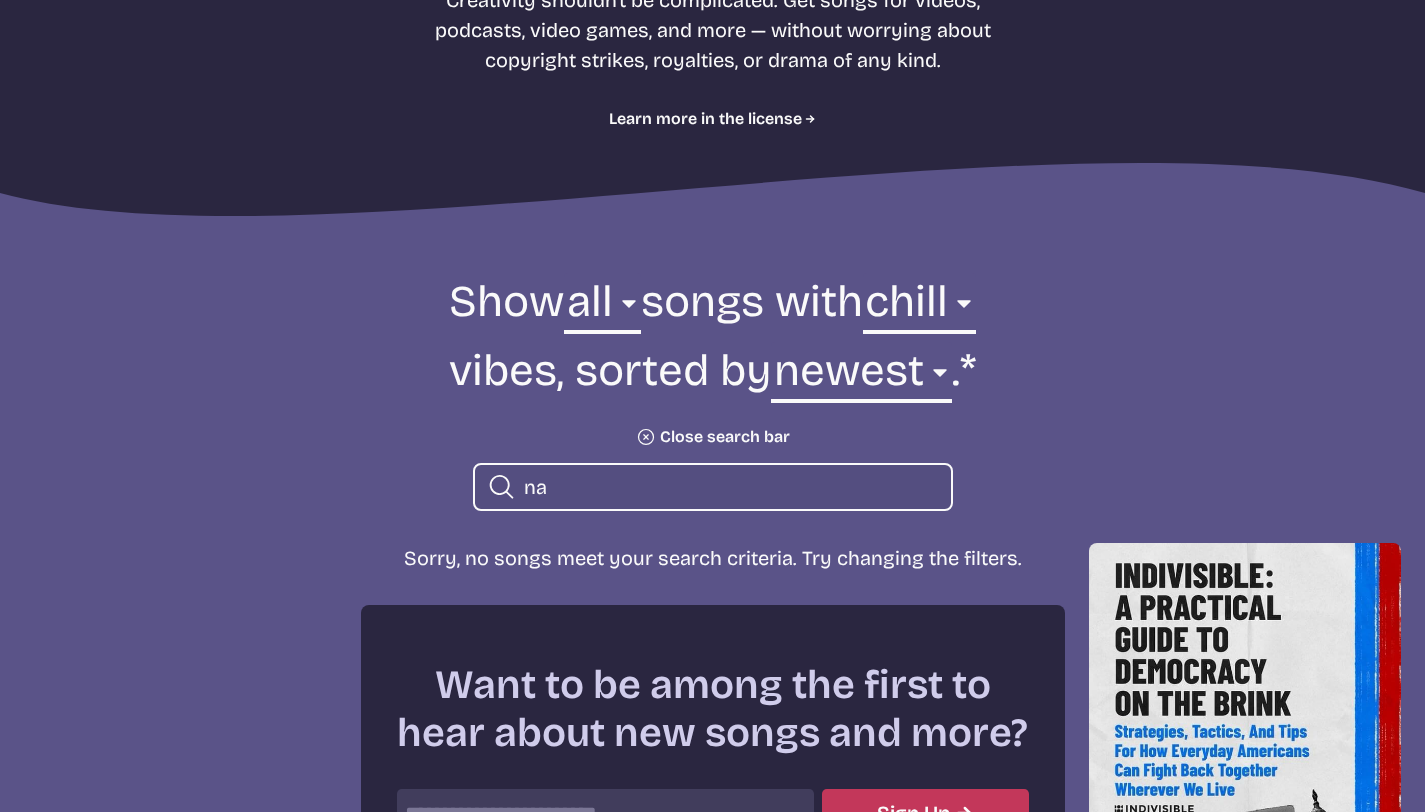 type on "n" 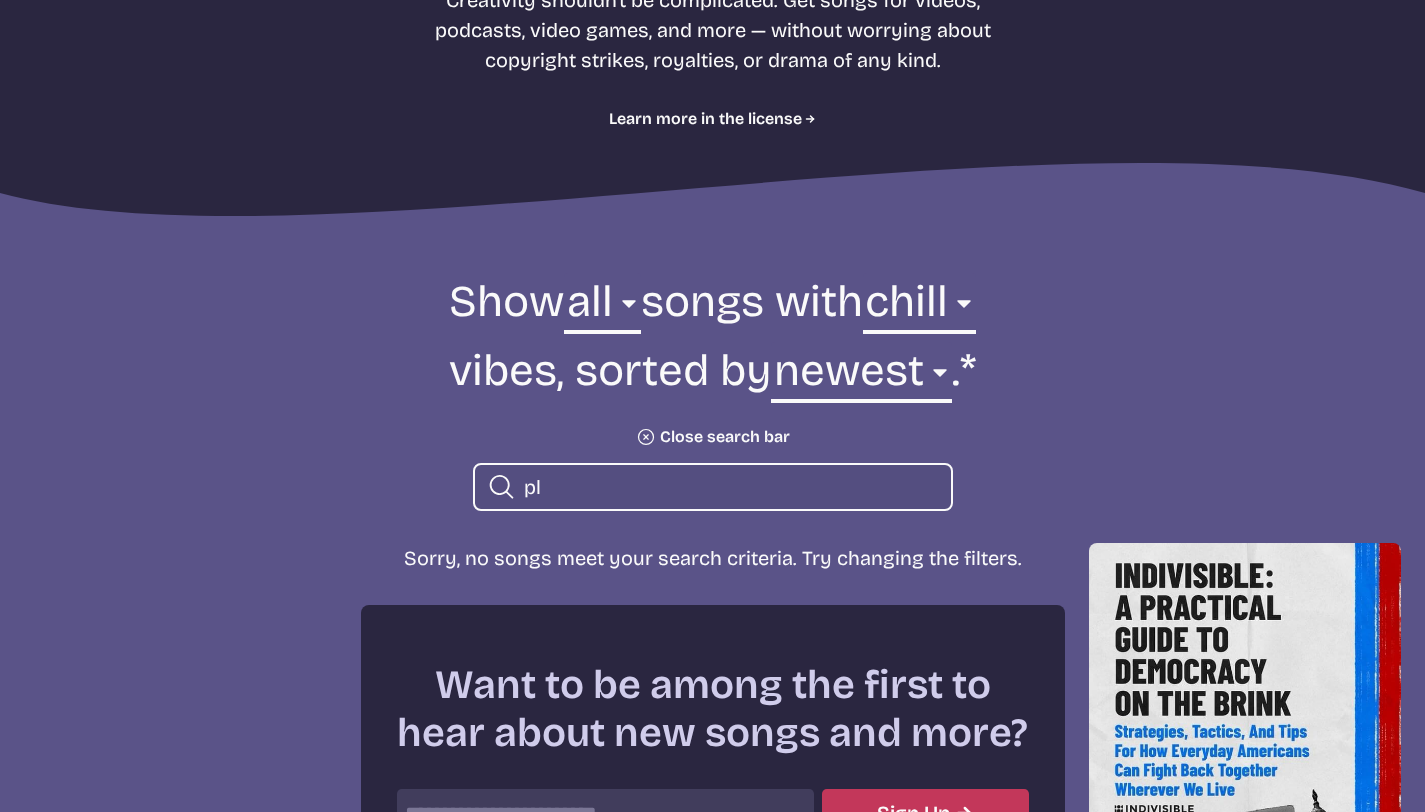 type on "p" 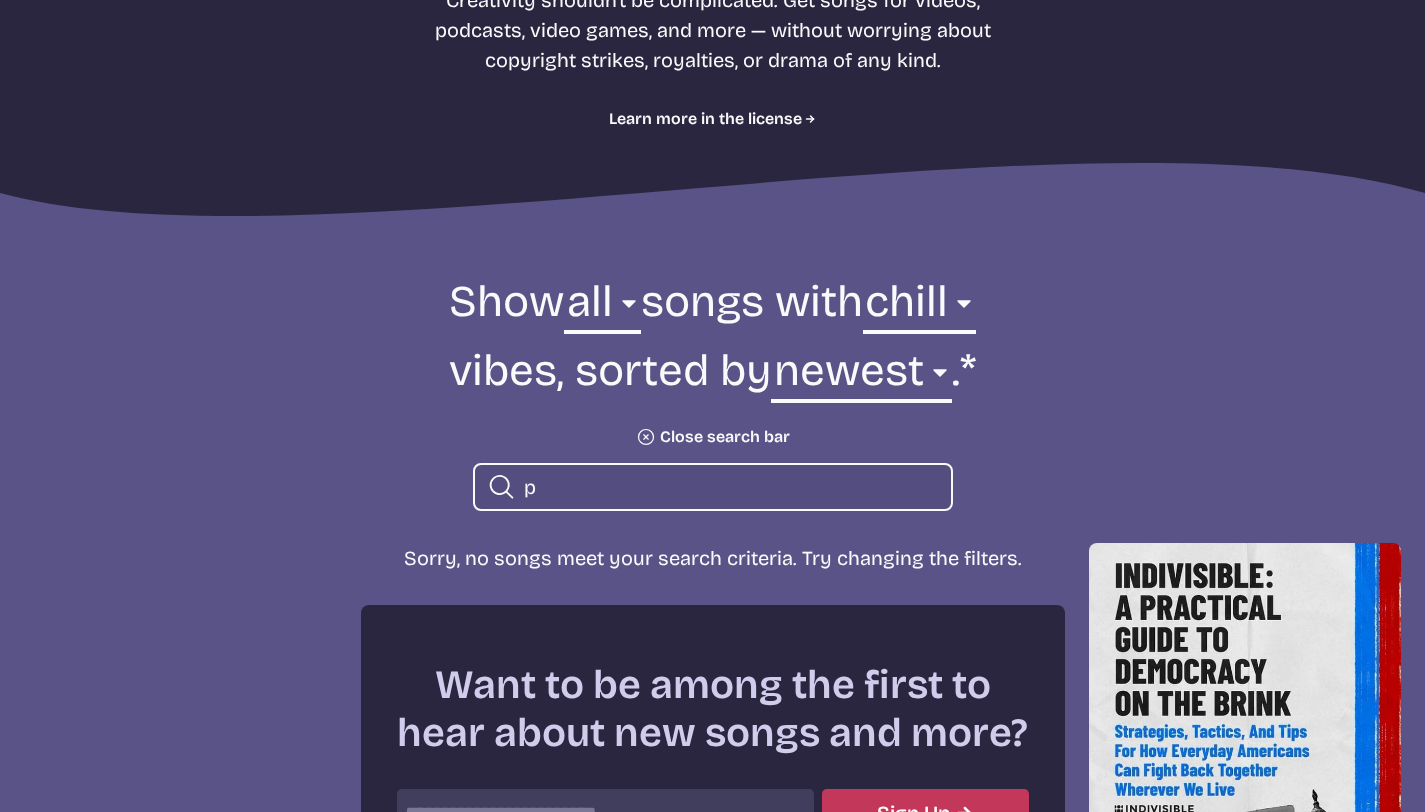 type 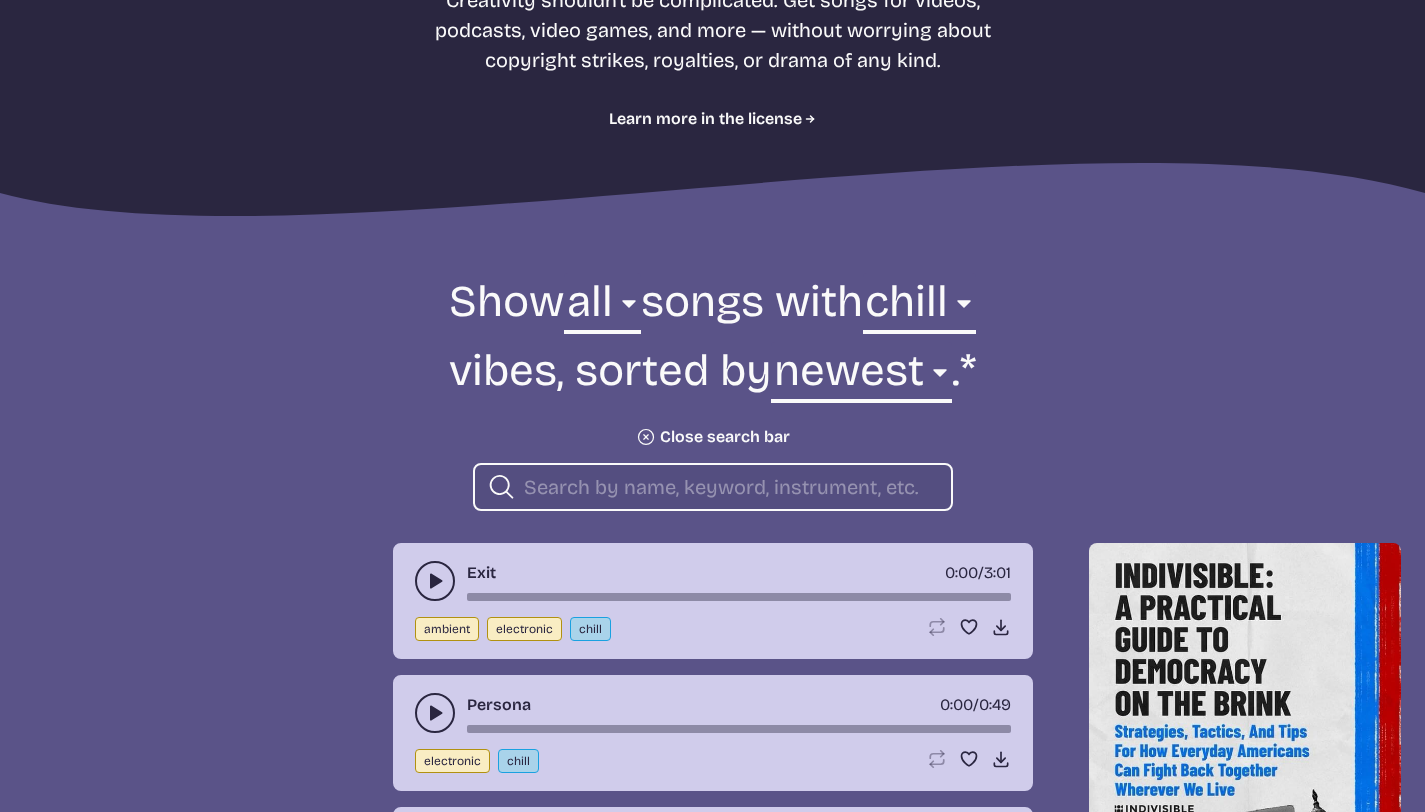 click on "Plus icon   Close search bar" at bounding box center [713, 437] 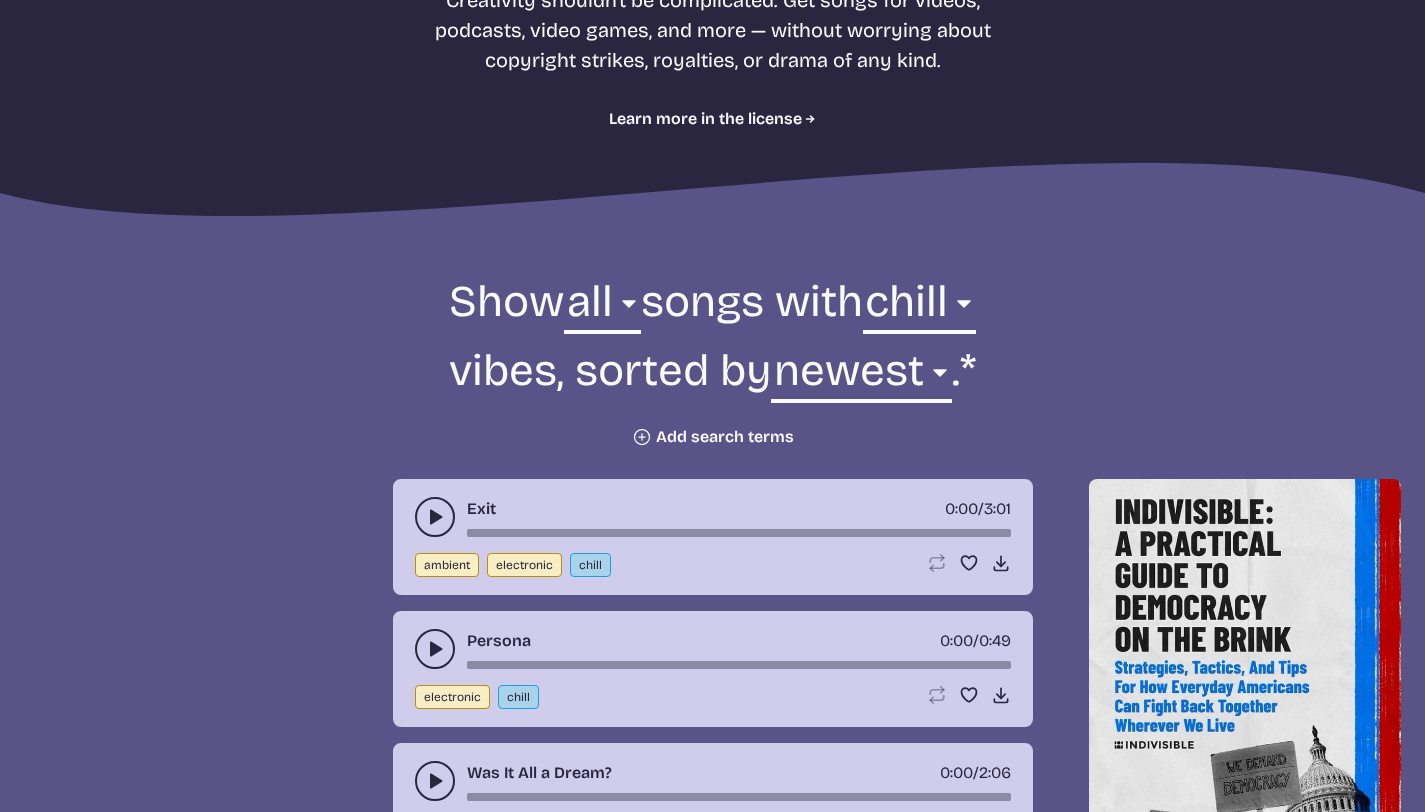 click at bounding box center (435, 649) 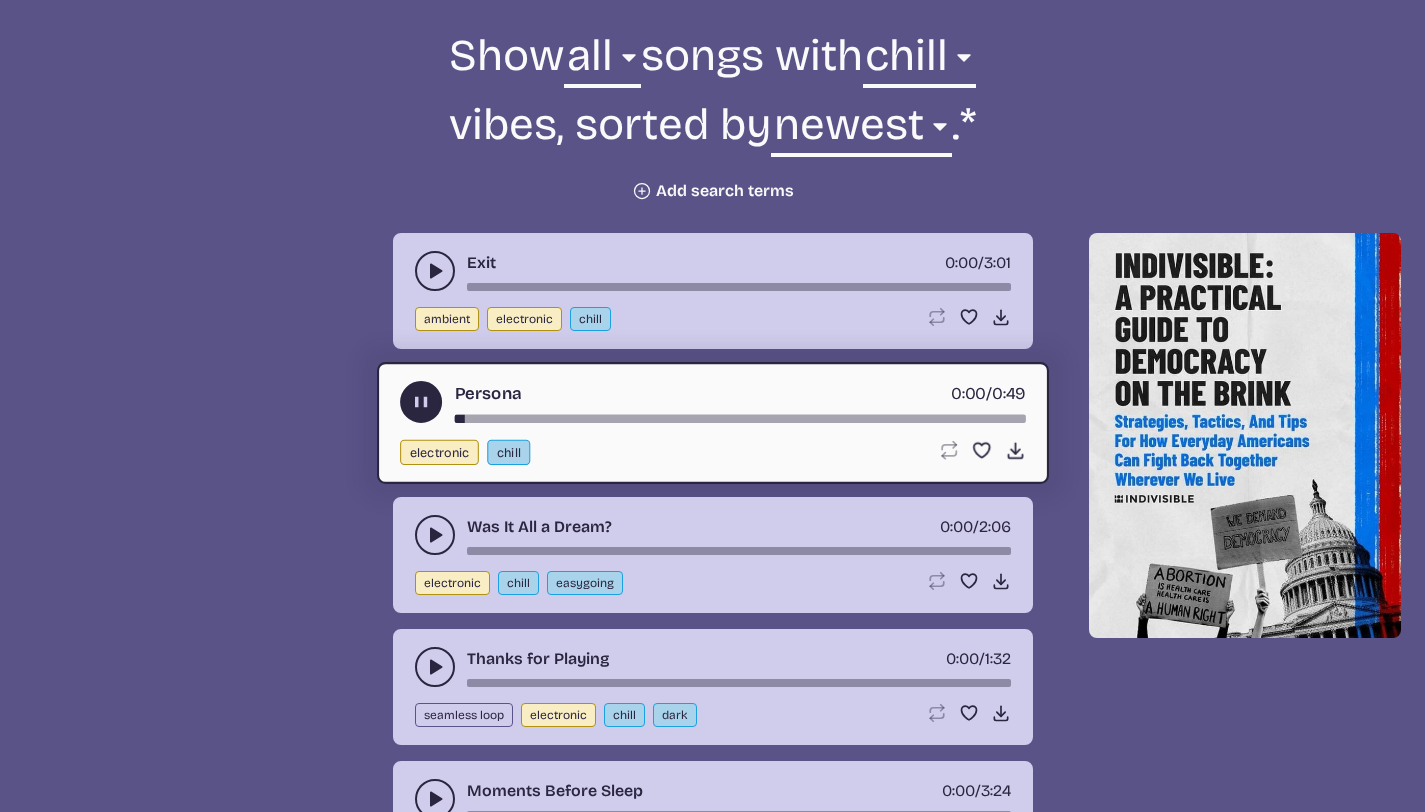scroll, scrollTop: 739, scrollLeft: 0, axis: vertical 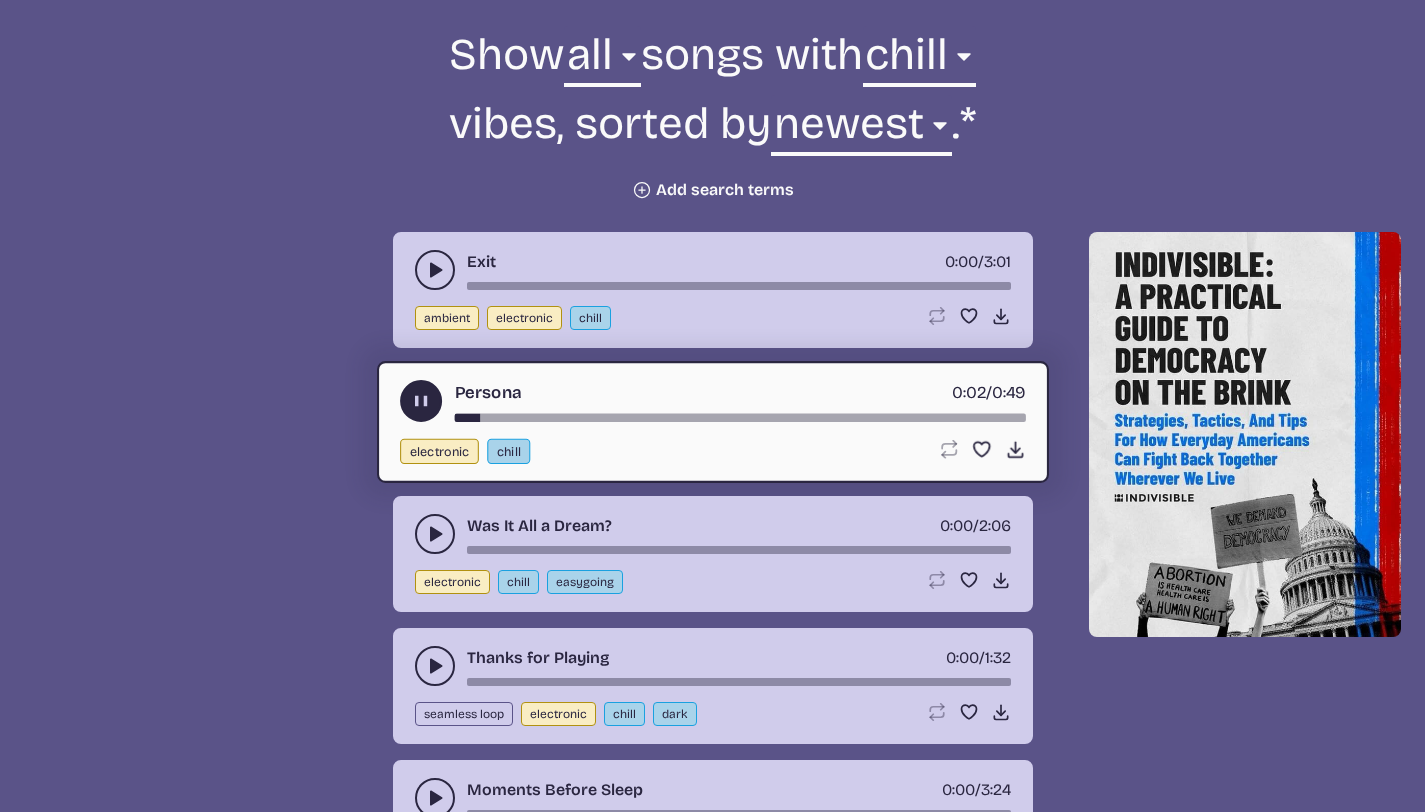 click at bounding box center [435, 666] 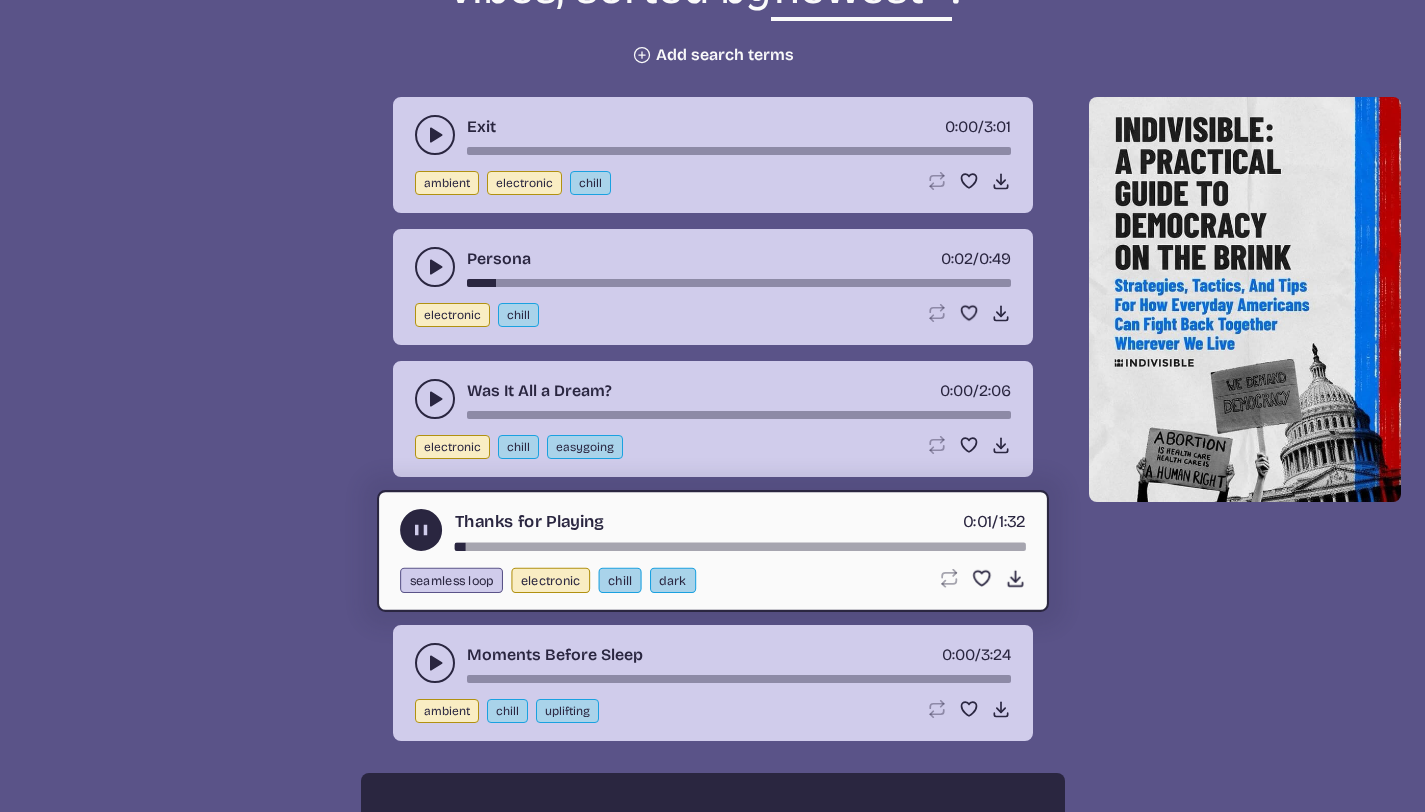 click at bounding box center (435, 663) 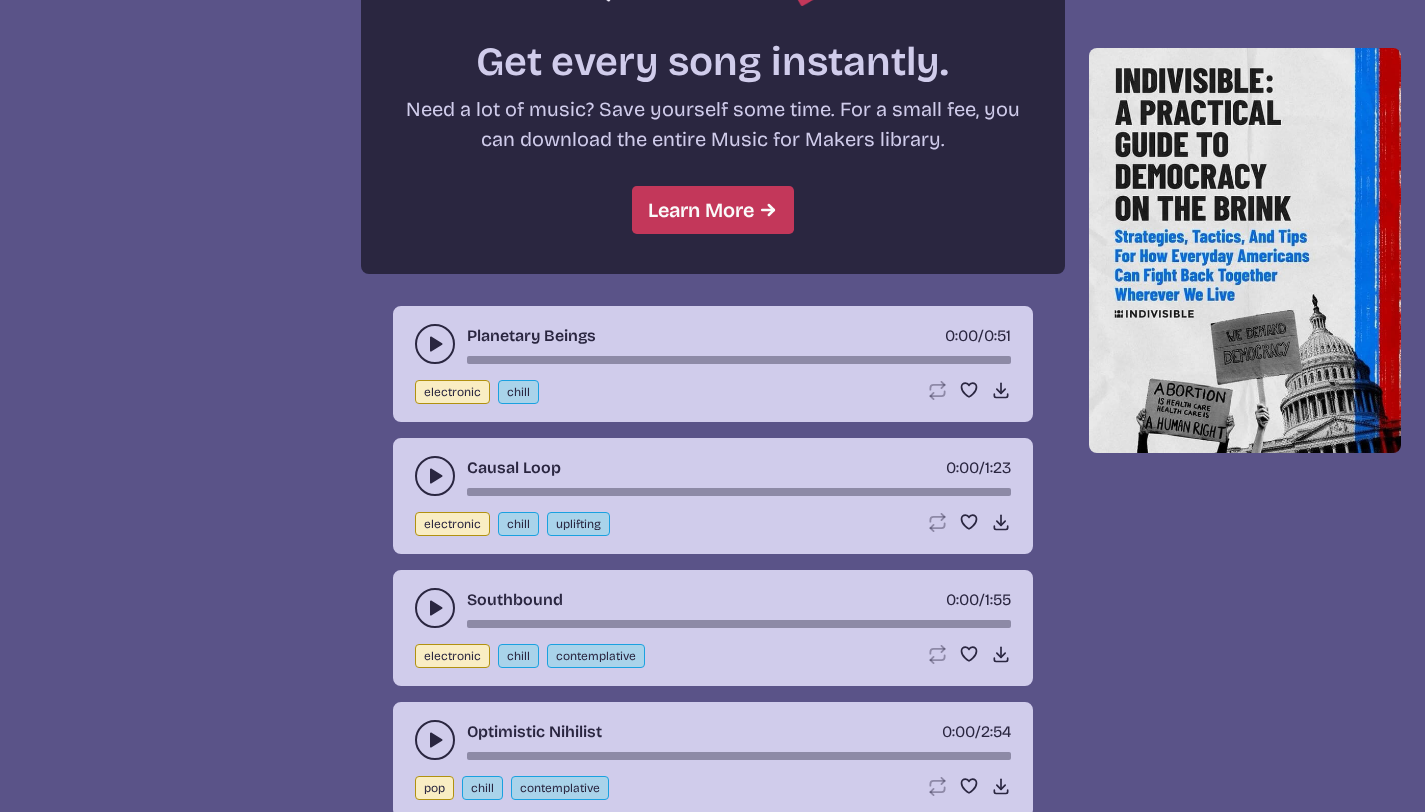 scroll, scrollTop: 1843, scrollLeft: 0, axis: vertical 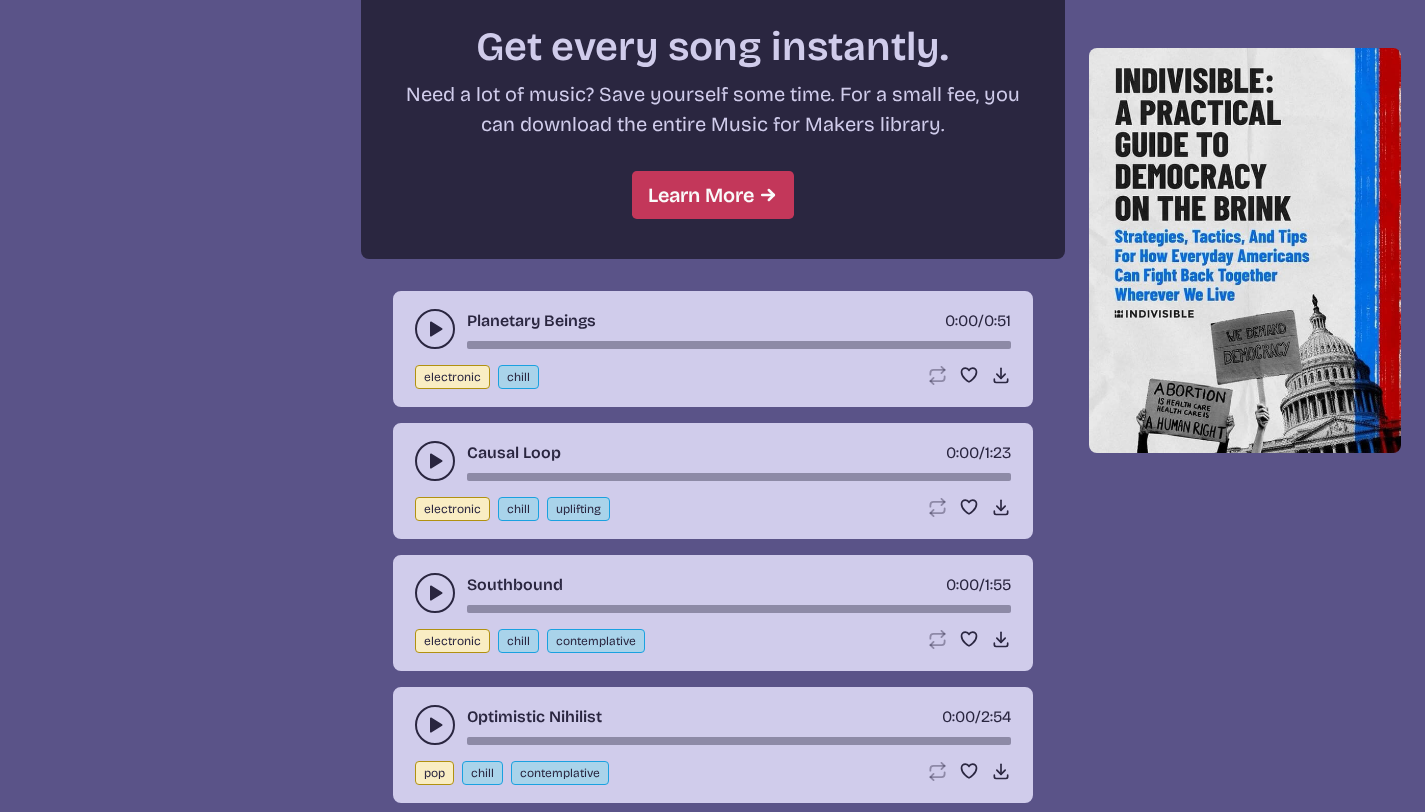 click at bounding box center (435, 593) 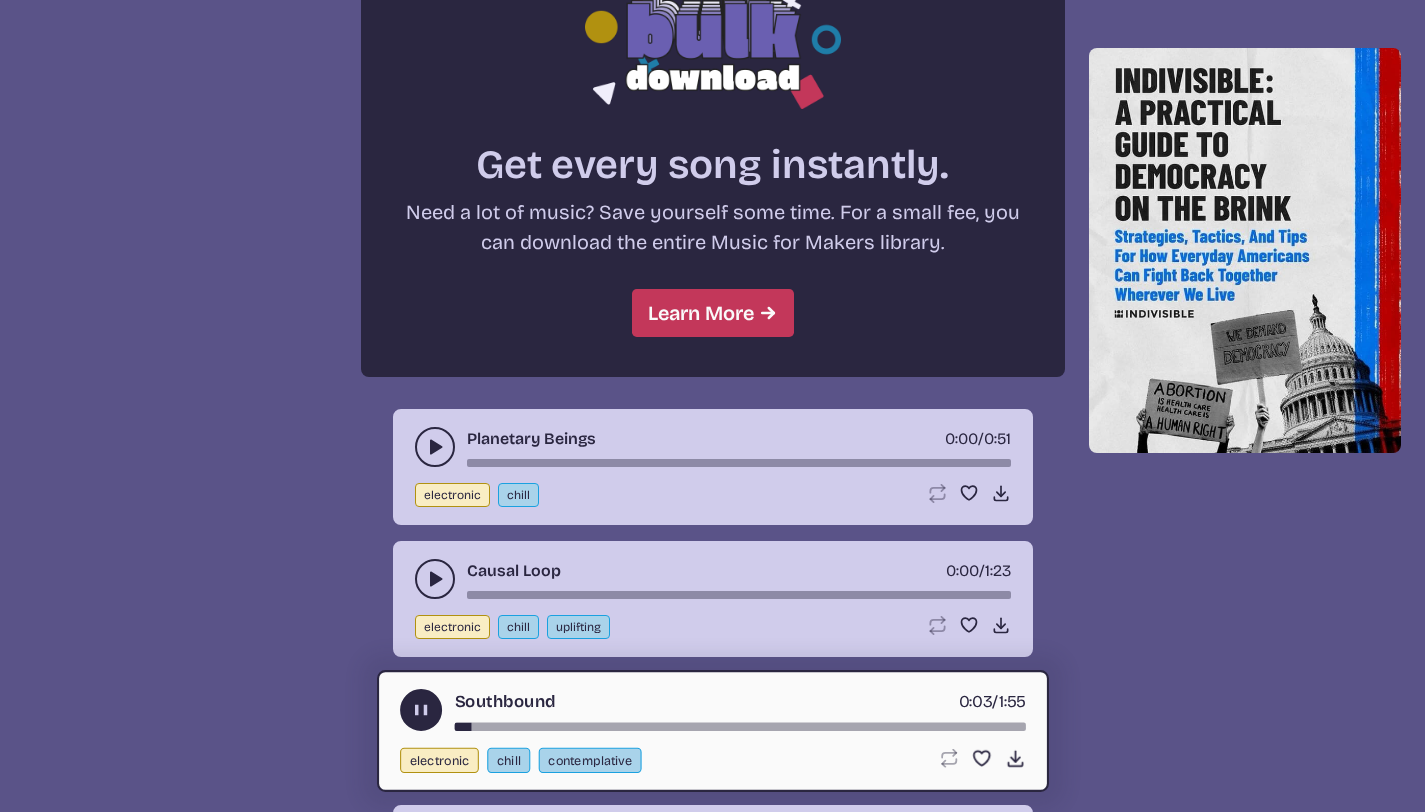scroll, scrollTop: 1724, scrollLeft: 0, axis: vertical 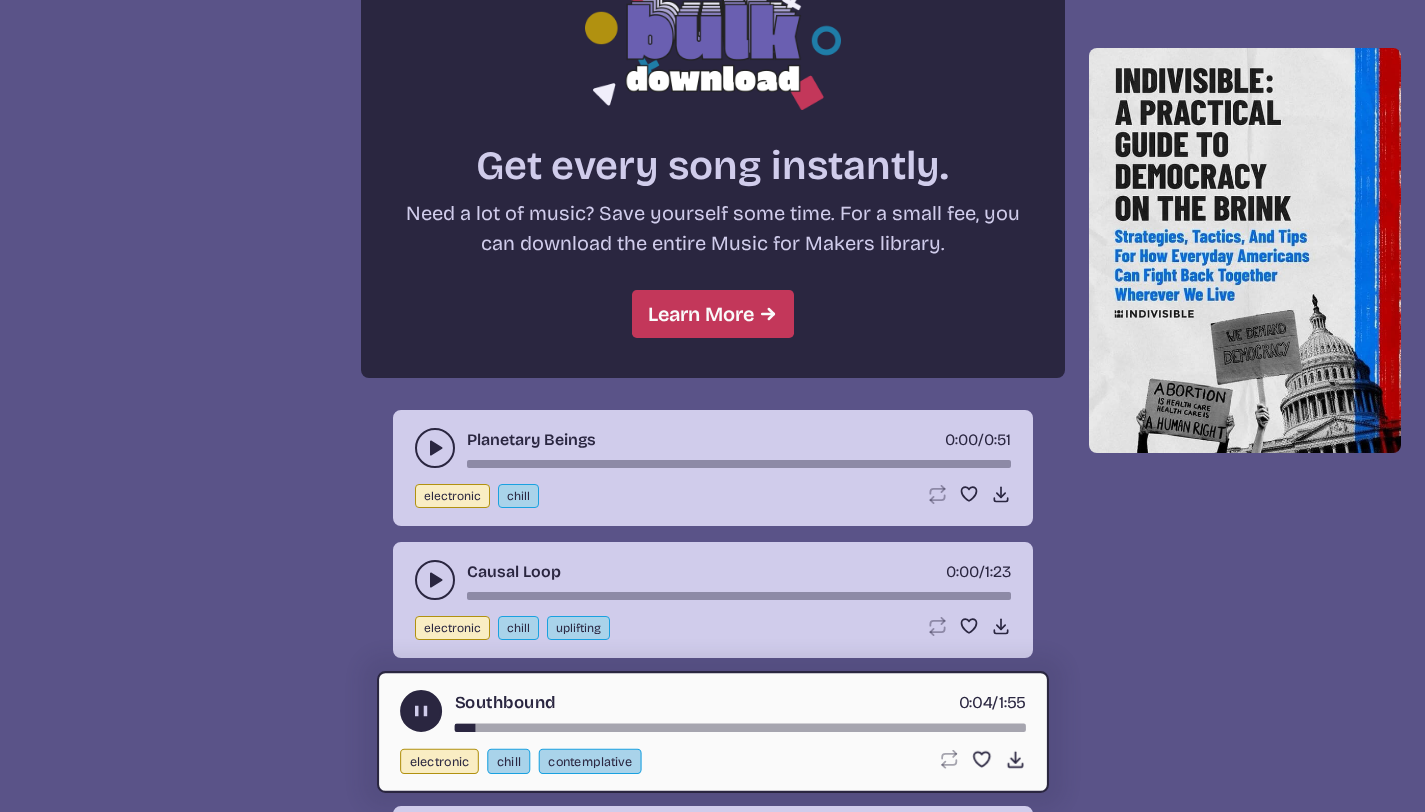 click at bounding box center [435, 580] 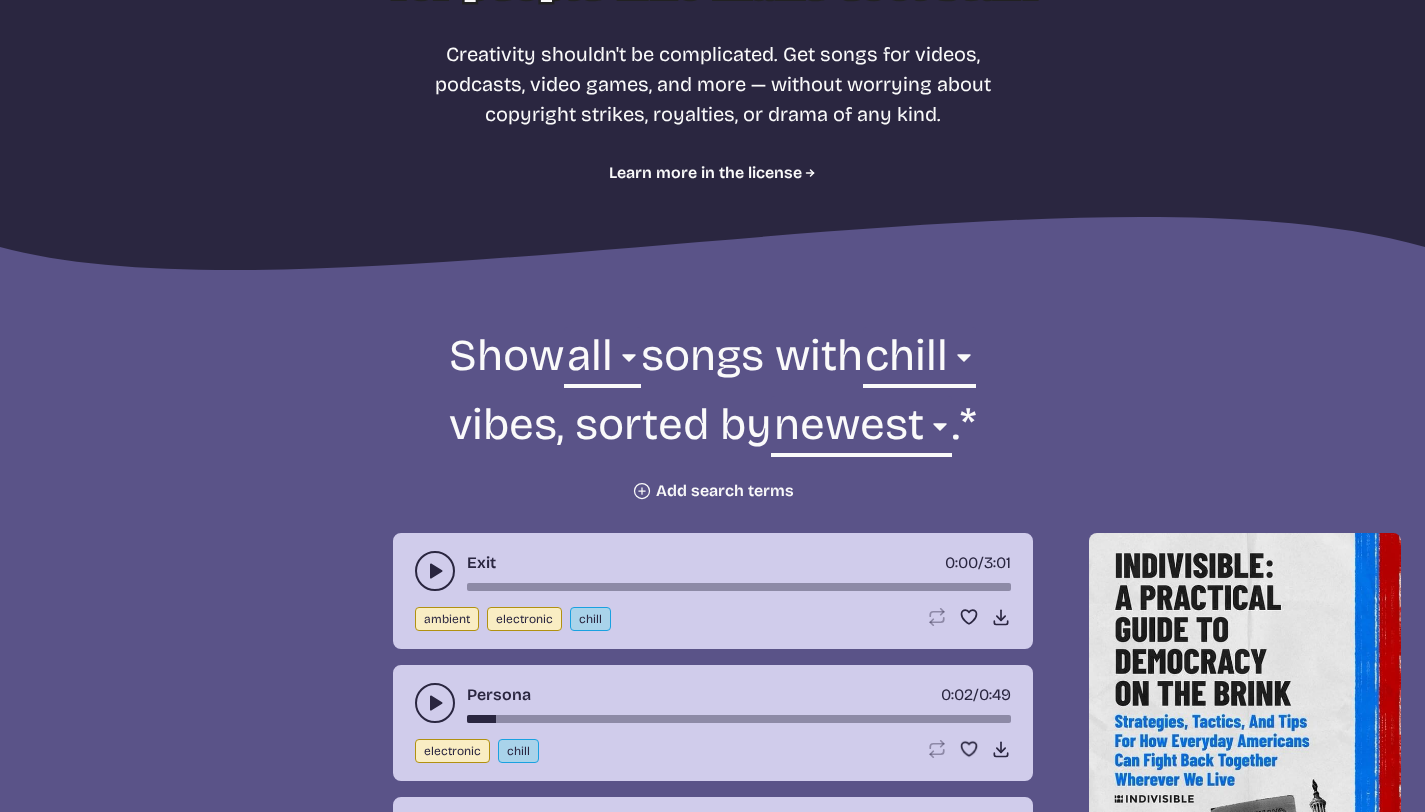 scroll, scrollTop: 432, scrollLeft: 0, axis: vertical 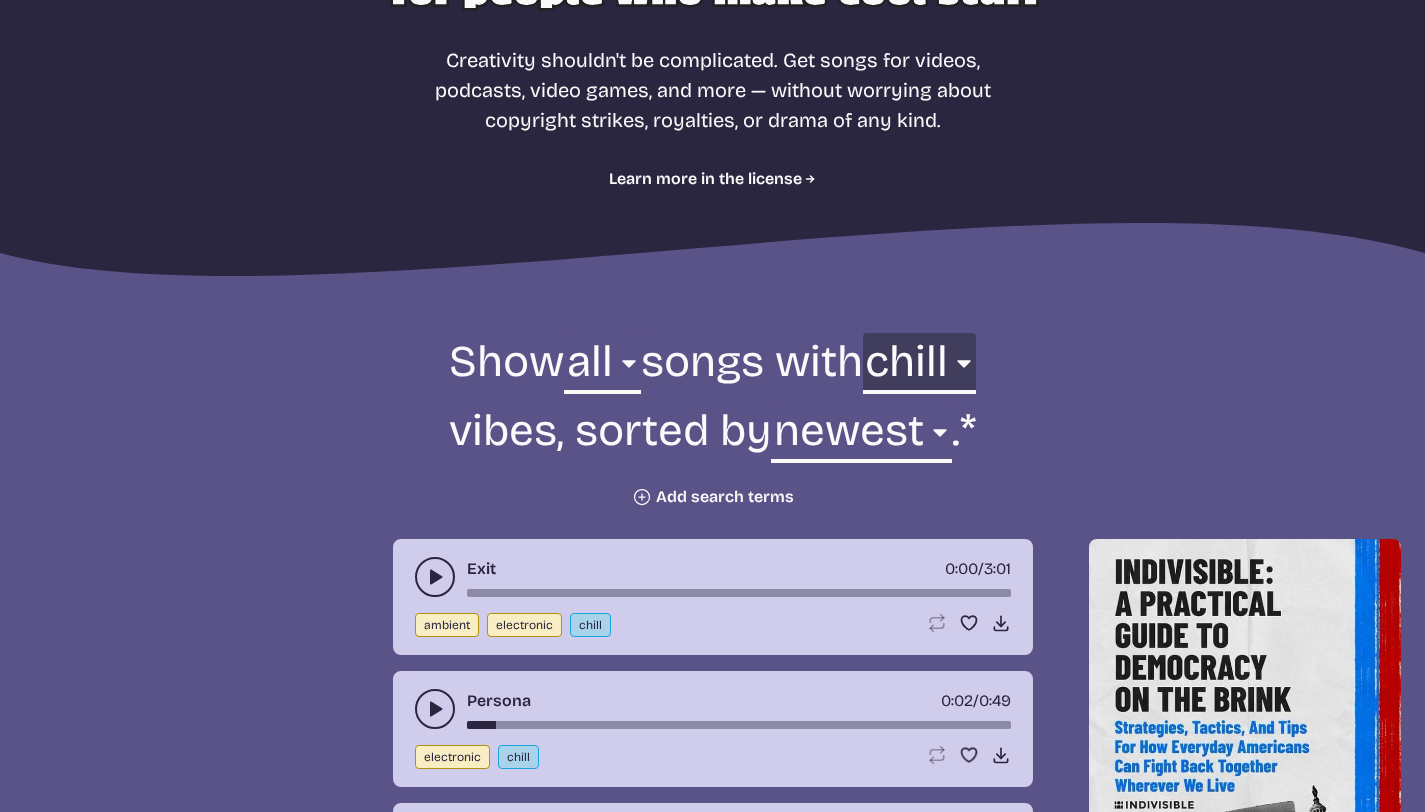 click on "any aggressive chill contemplative dark dramatic easygoing energizing happy serious upbeat uplifting" at bounding box center [919, 367] 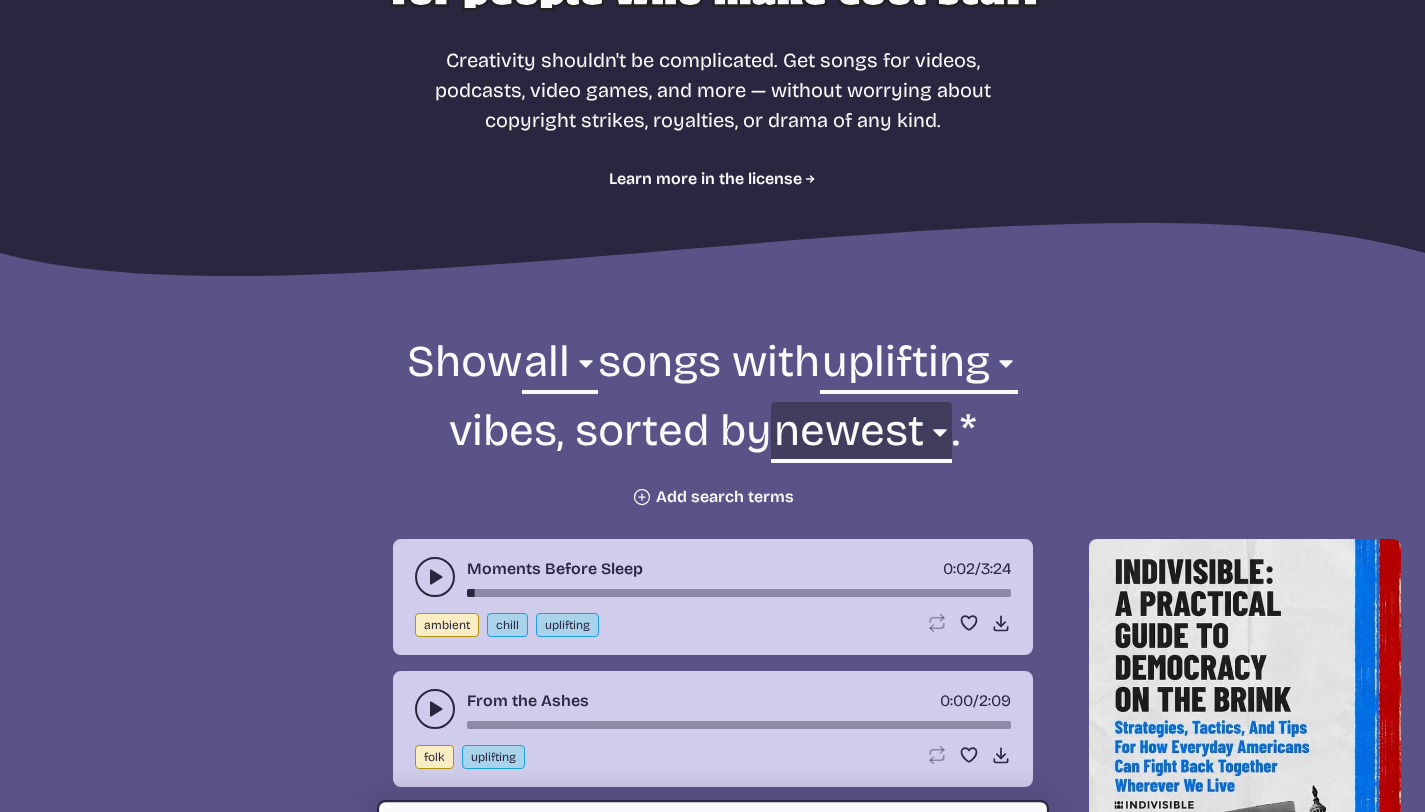 click on "newest oldest most popular least popular name" at bounding box center (861, 436) 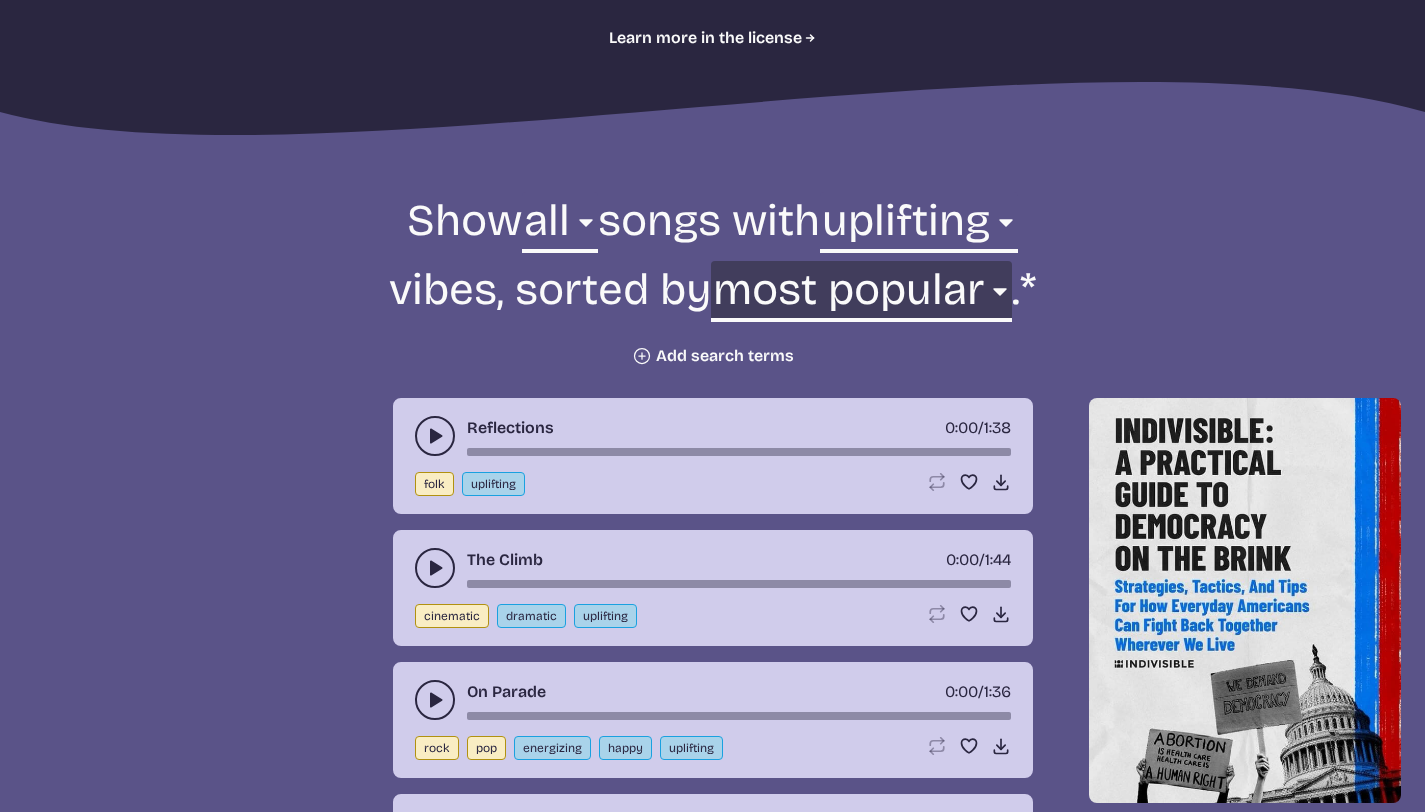 scroll, scrollTop: 575, scrollLeft: 0, axis: vertical 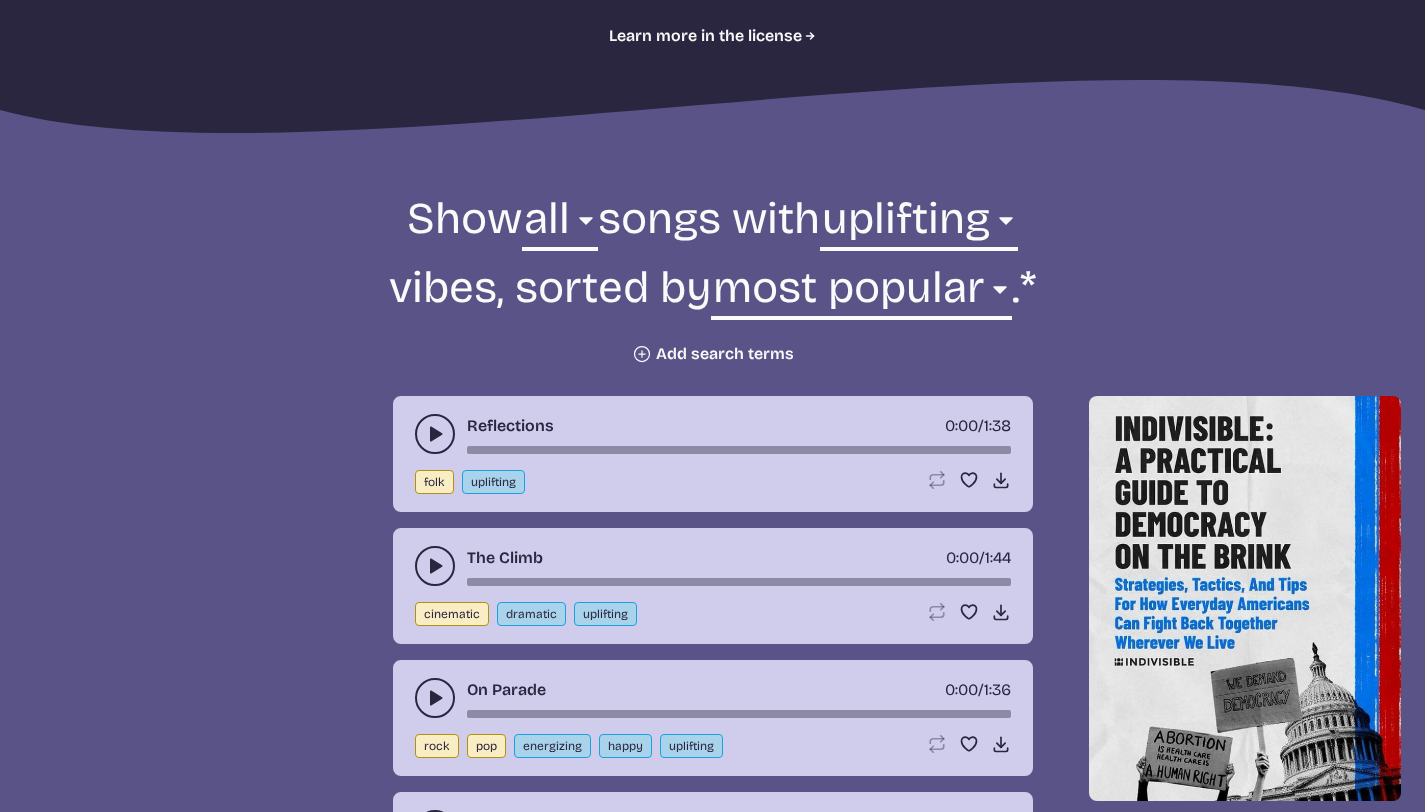 click 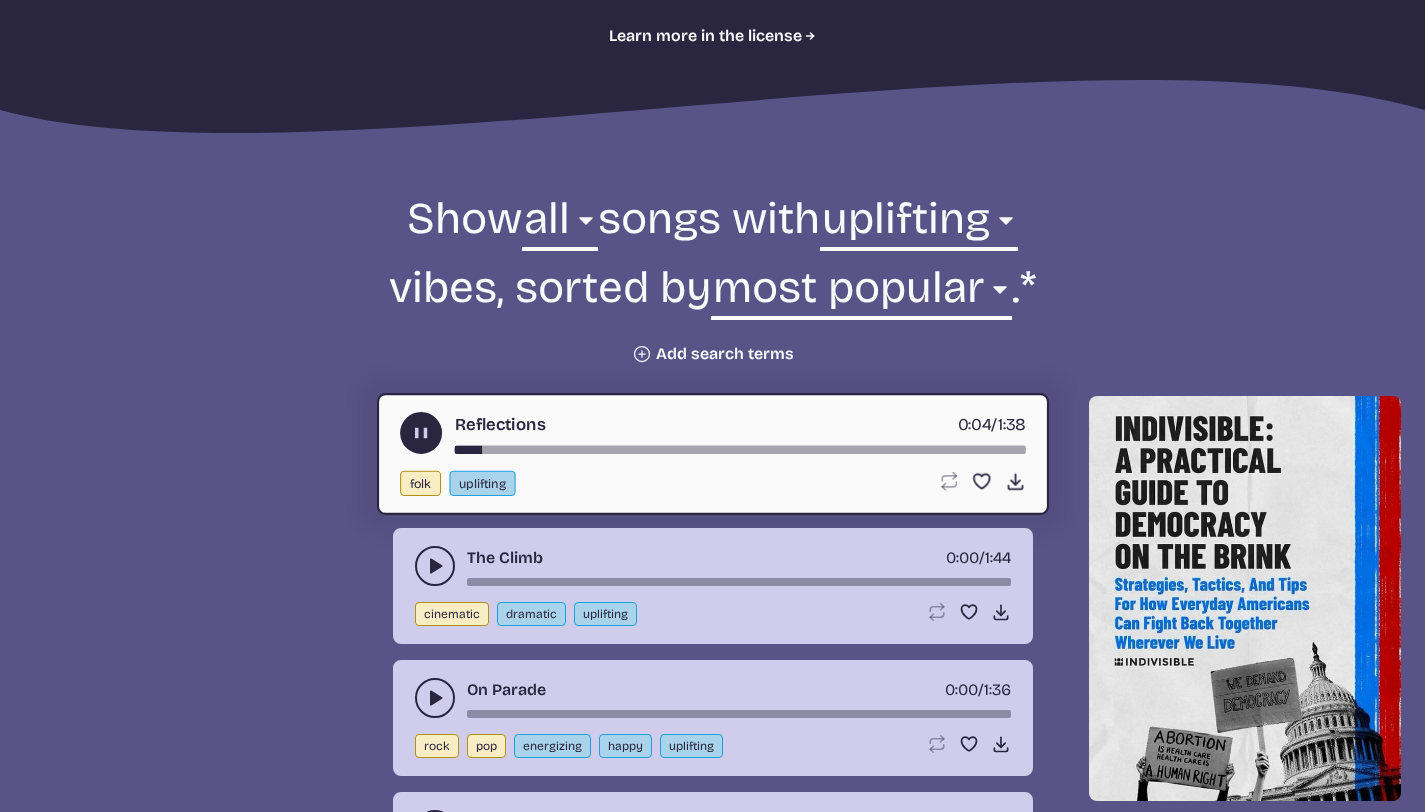 click 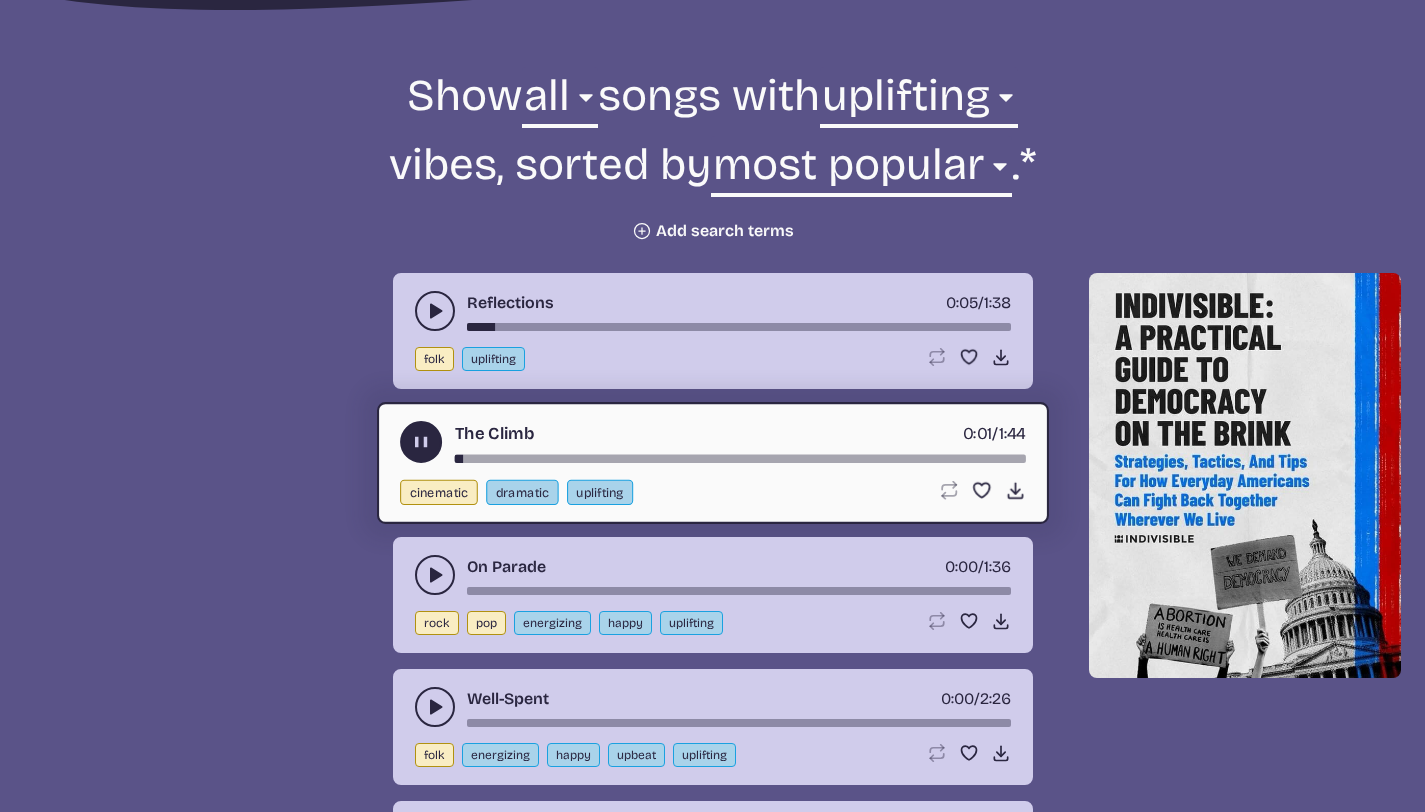 scroll, scrollTop: 699, scrollLeft: 0, axis: vertical 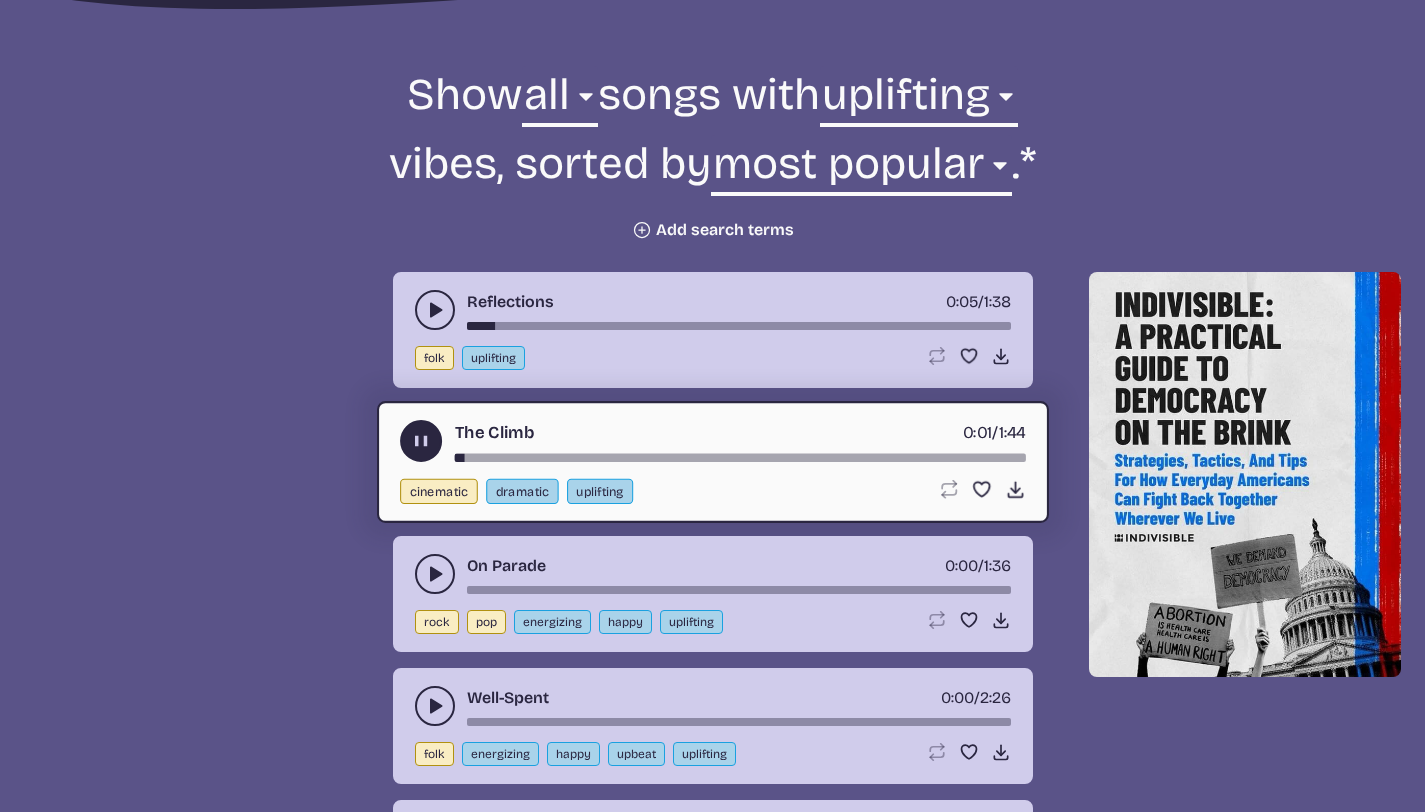click 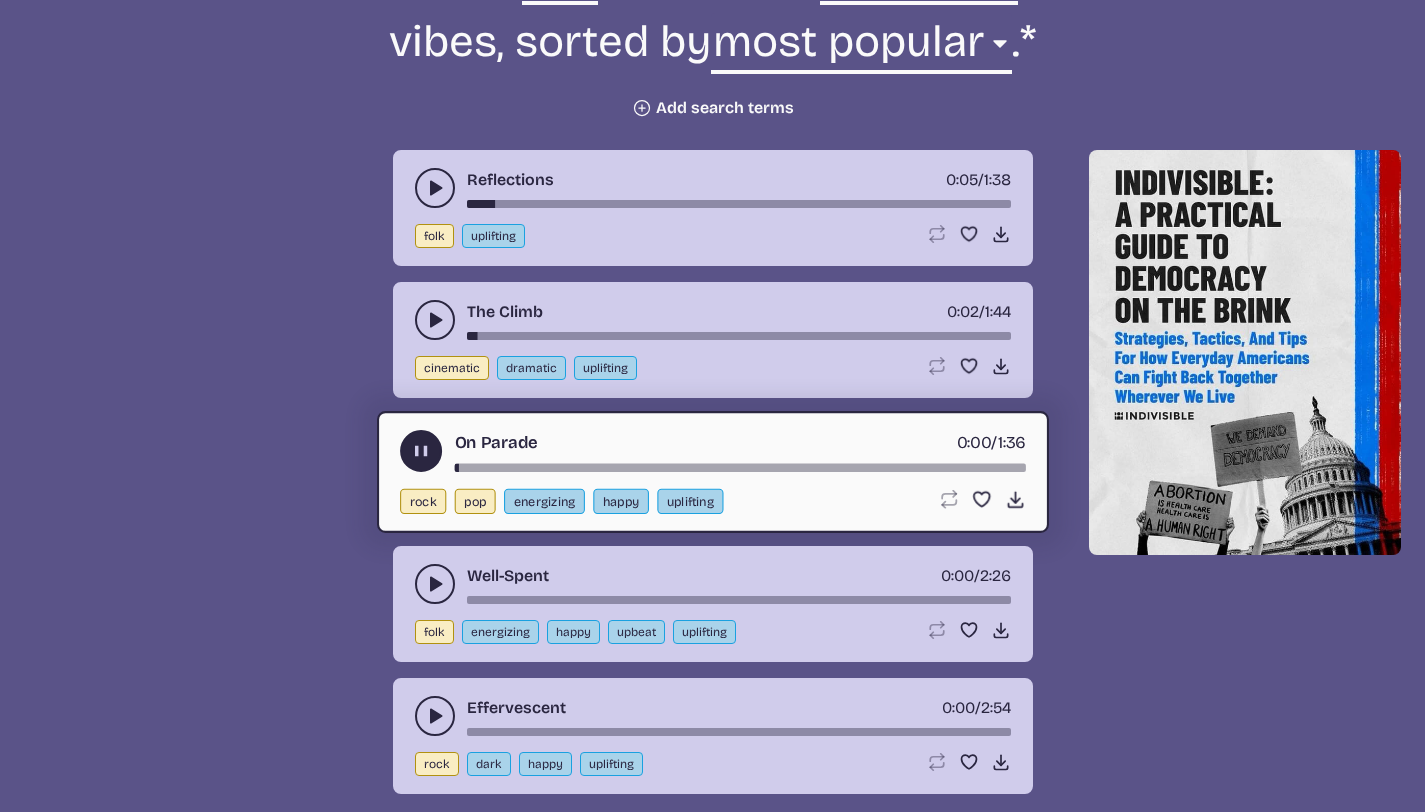 scroll, scrollTop: 822, scrollLeft: 0, axis: vertical 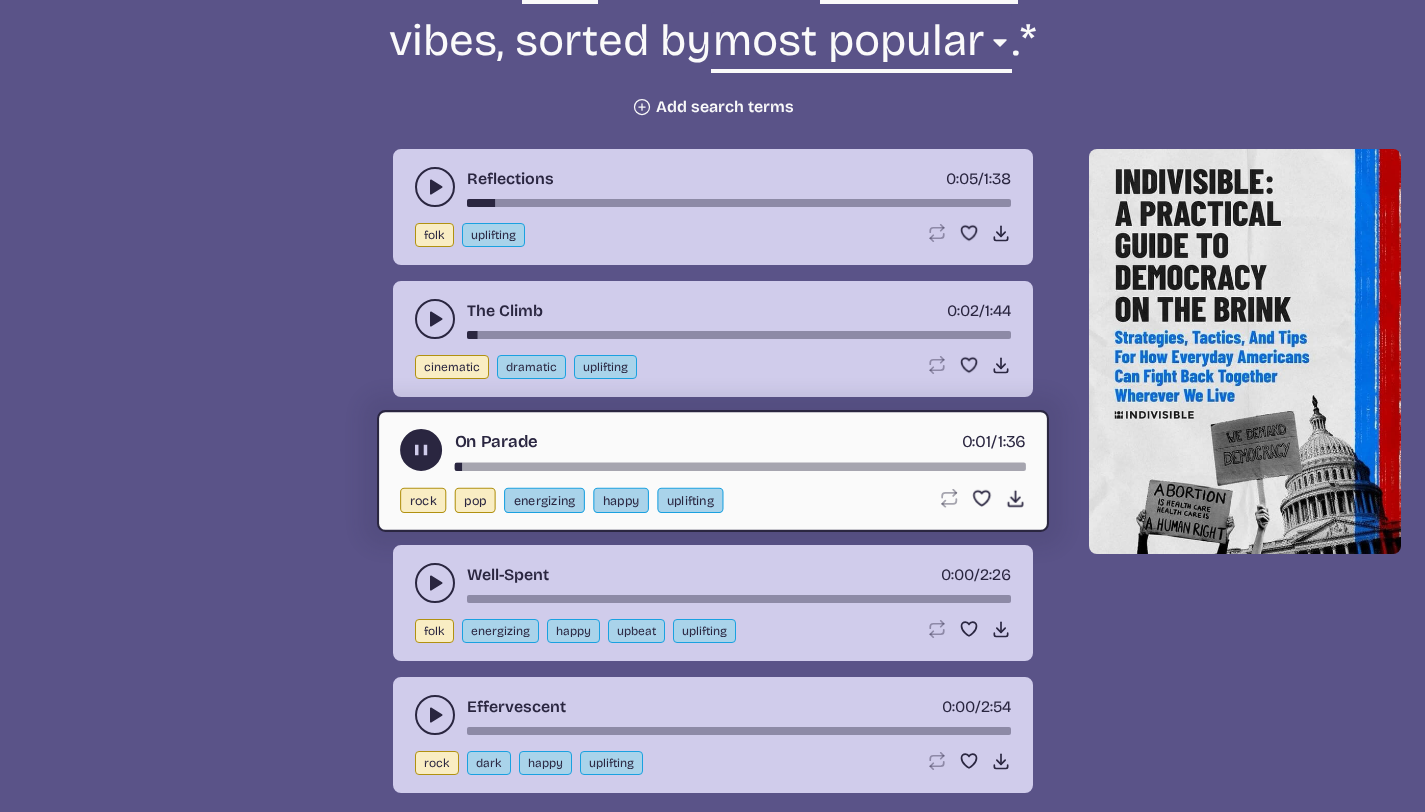 click at bounding box center [435, 583] 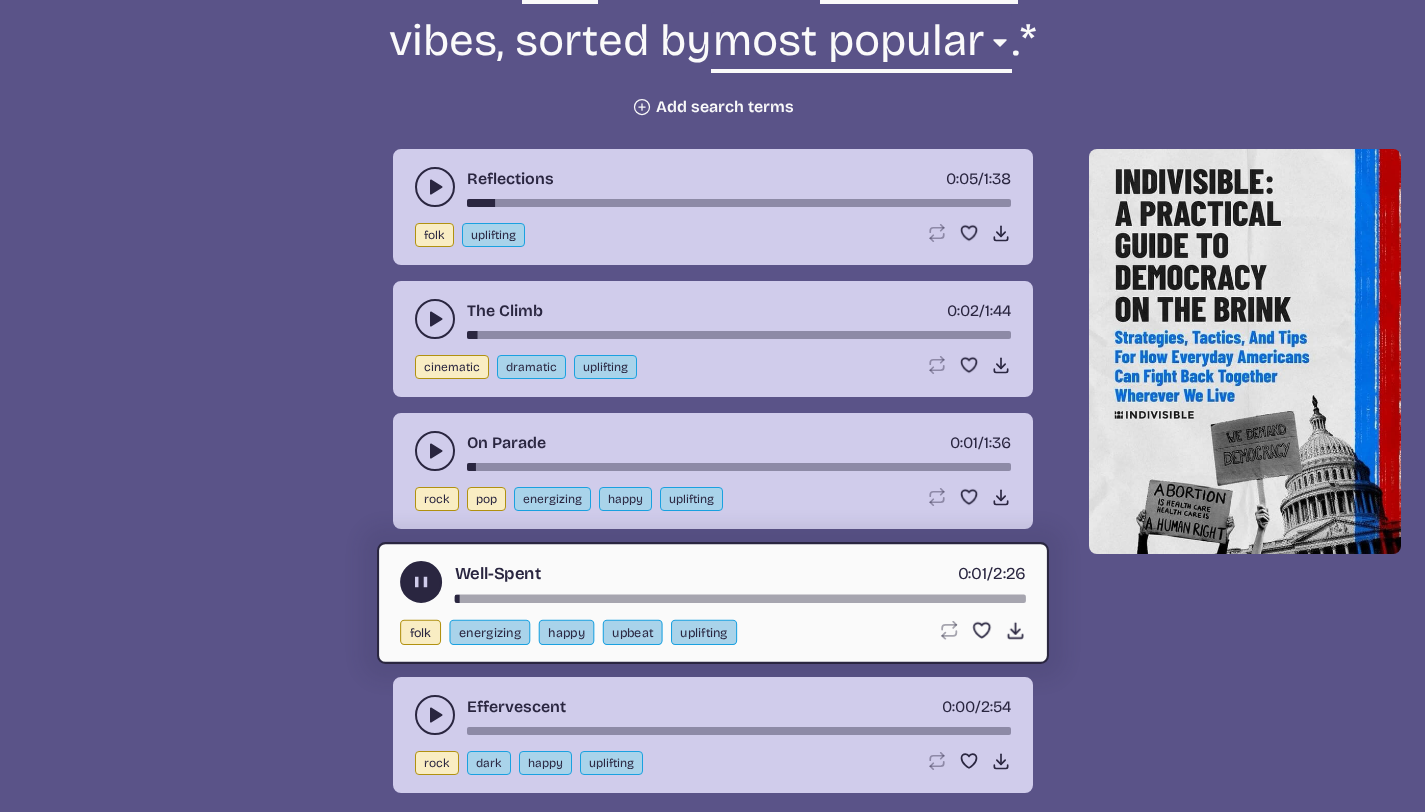 click 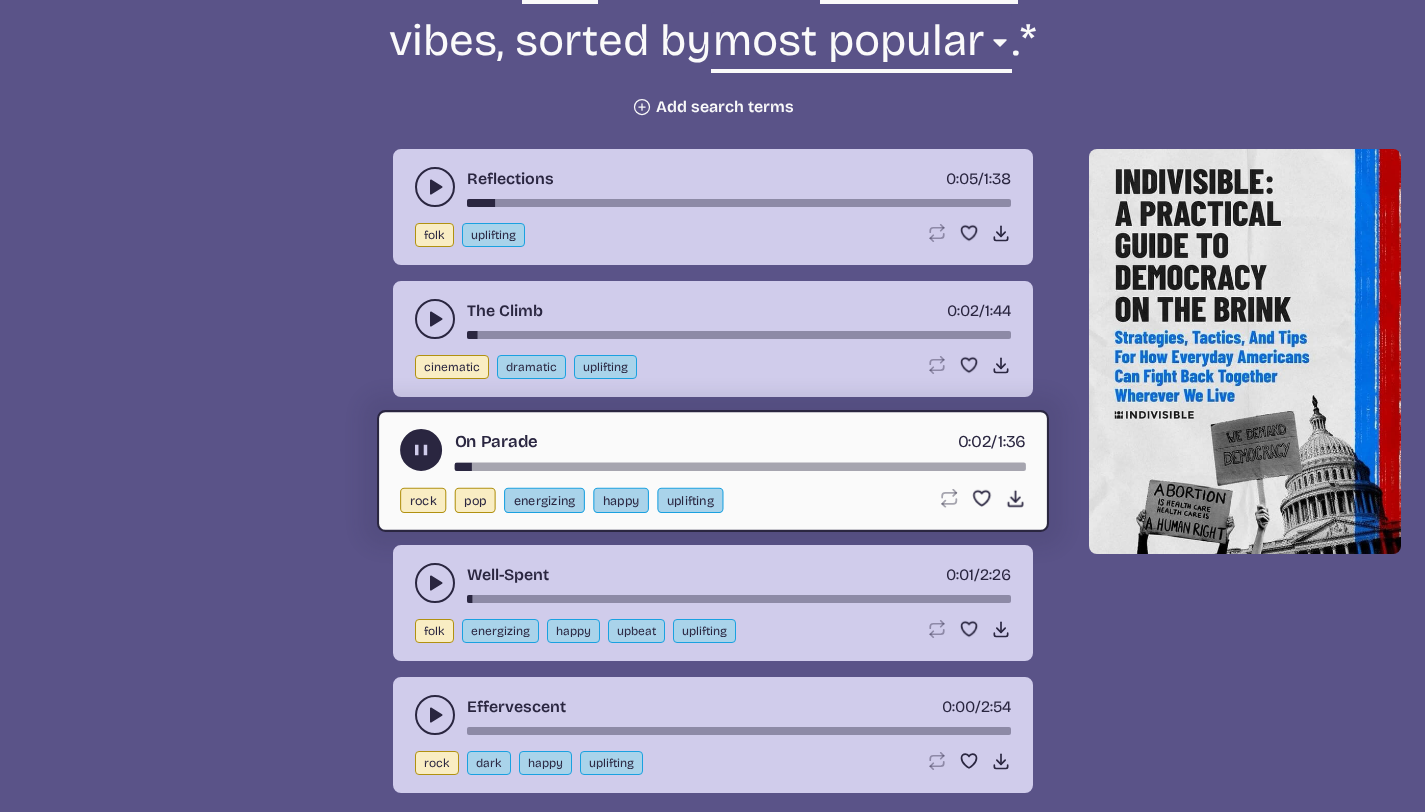 click 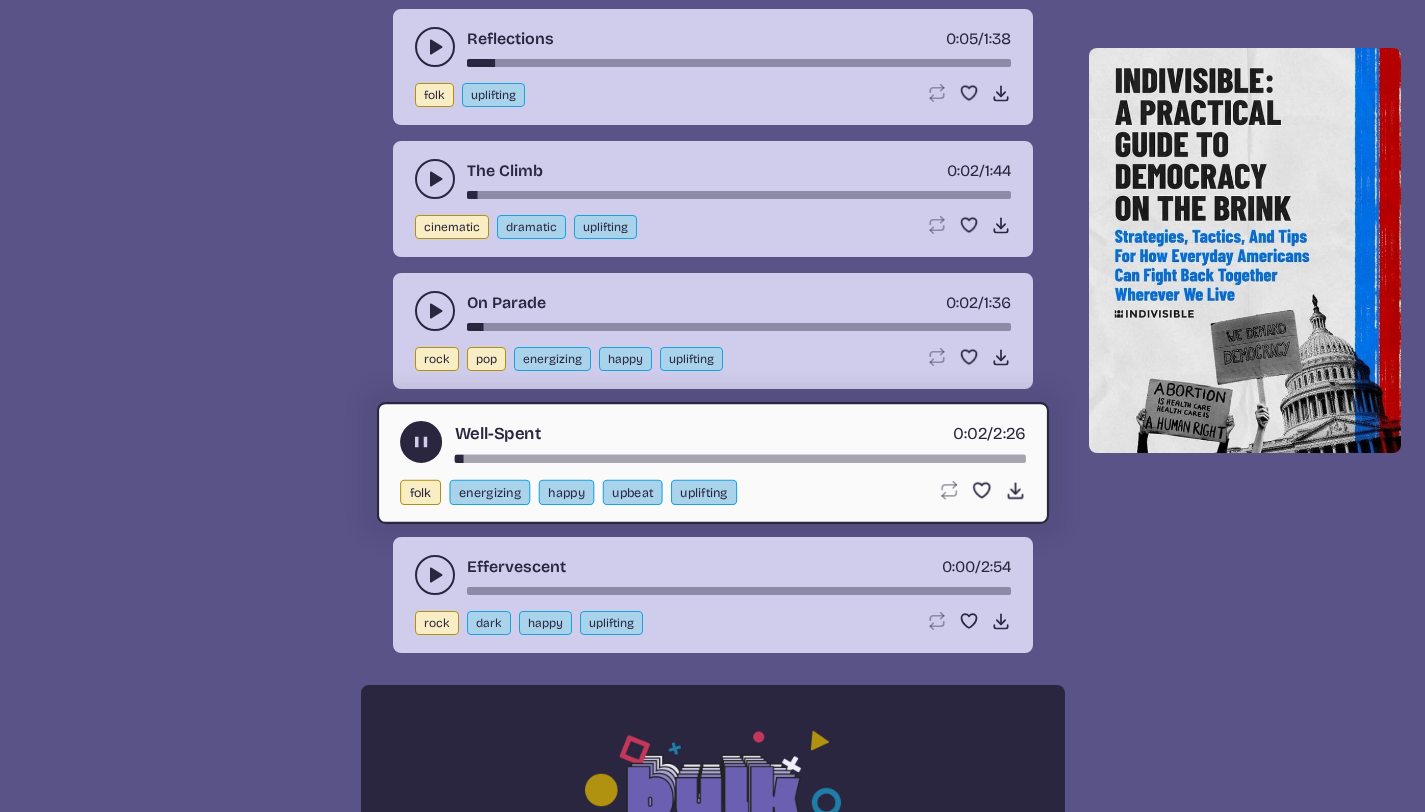 scroll, scrollTop: 963, scrollLeft: 0, axis: vertical 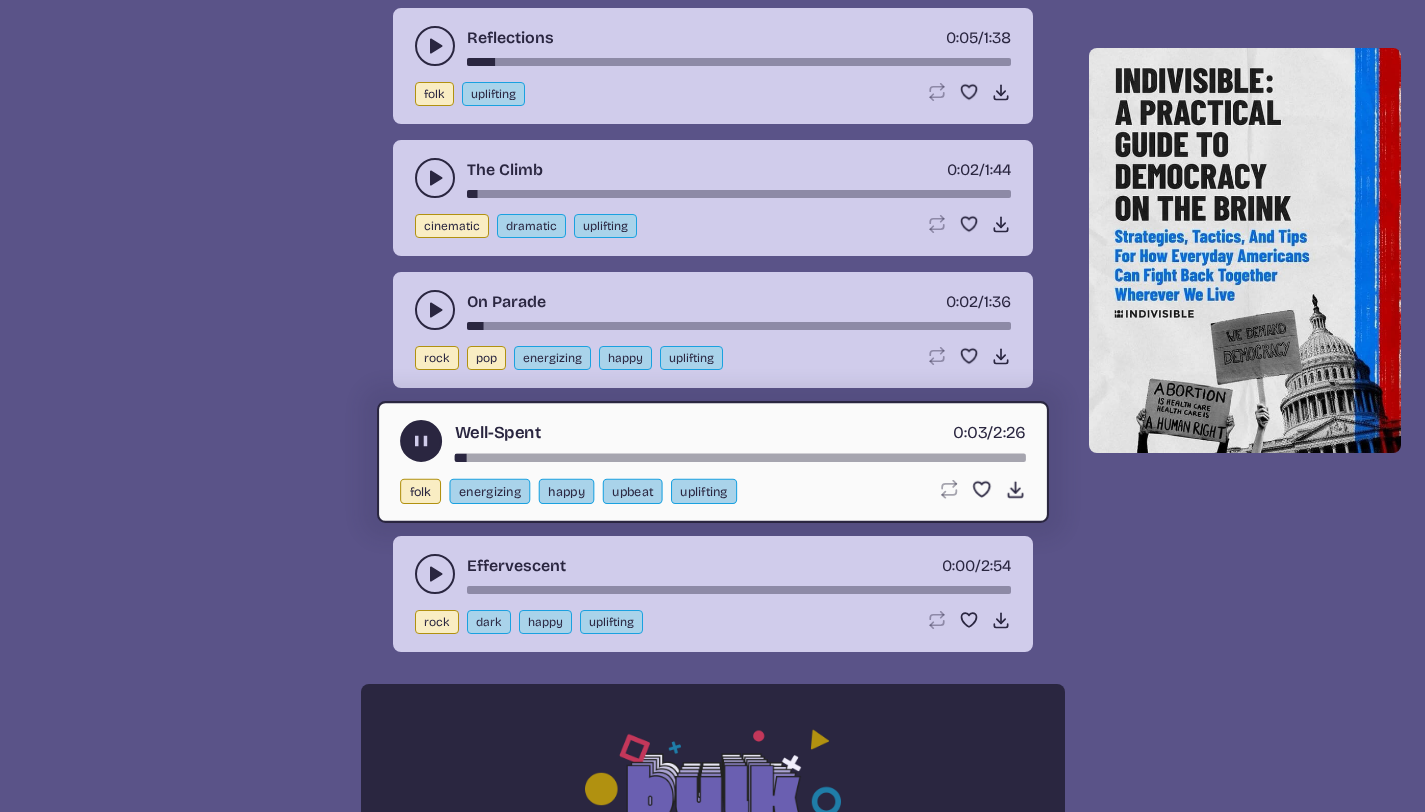 click at bounding box center [435, 574] 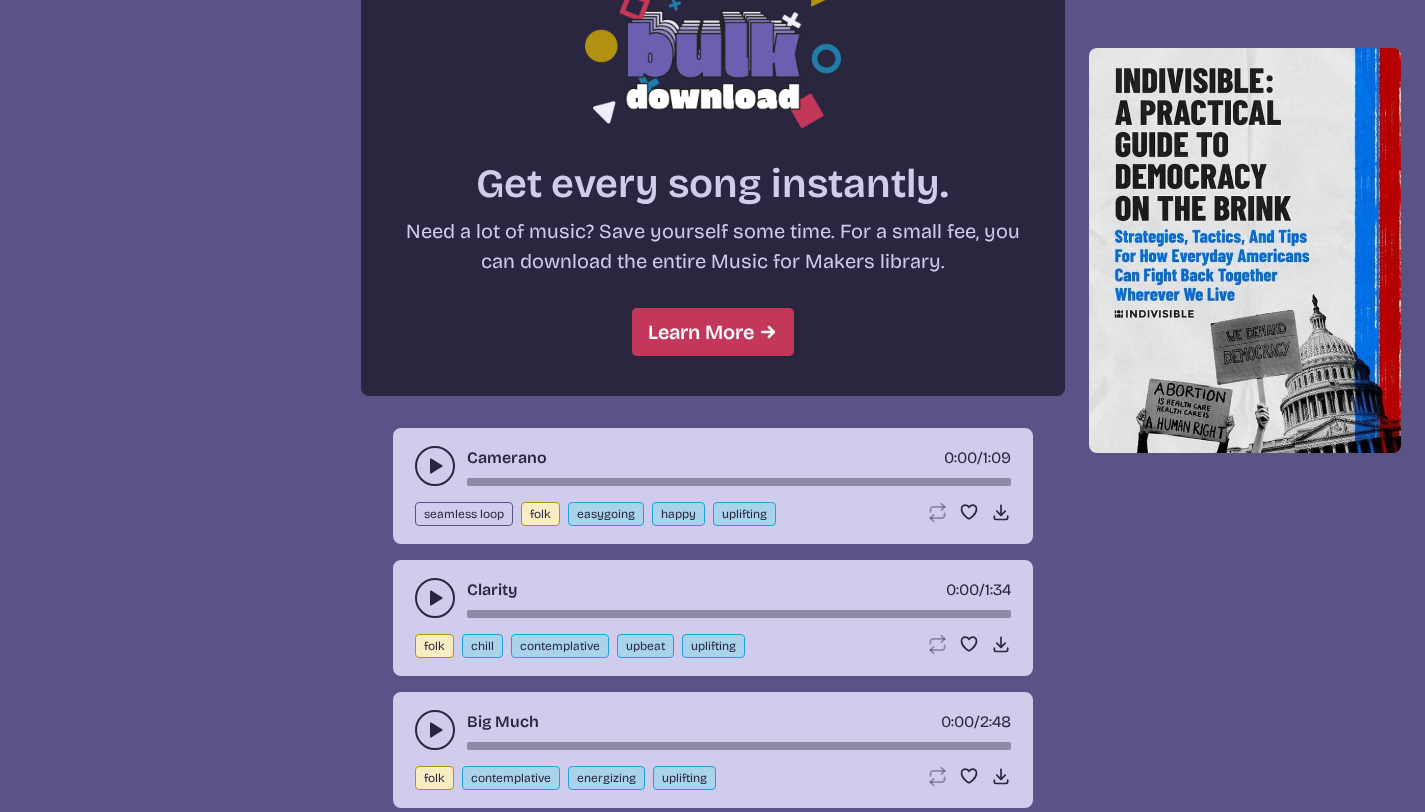 scroll, scrollTop: 1707, scrollLeft: 0, axis: vertical 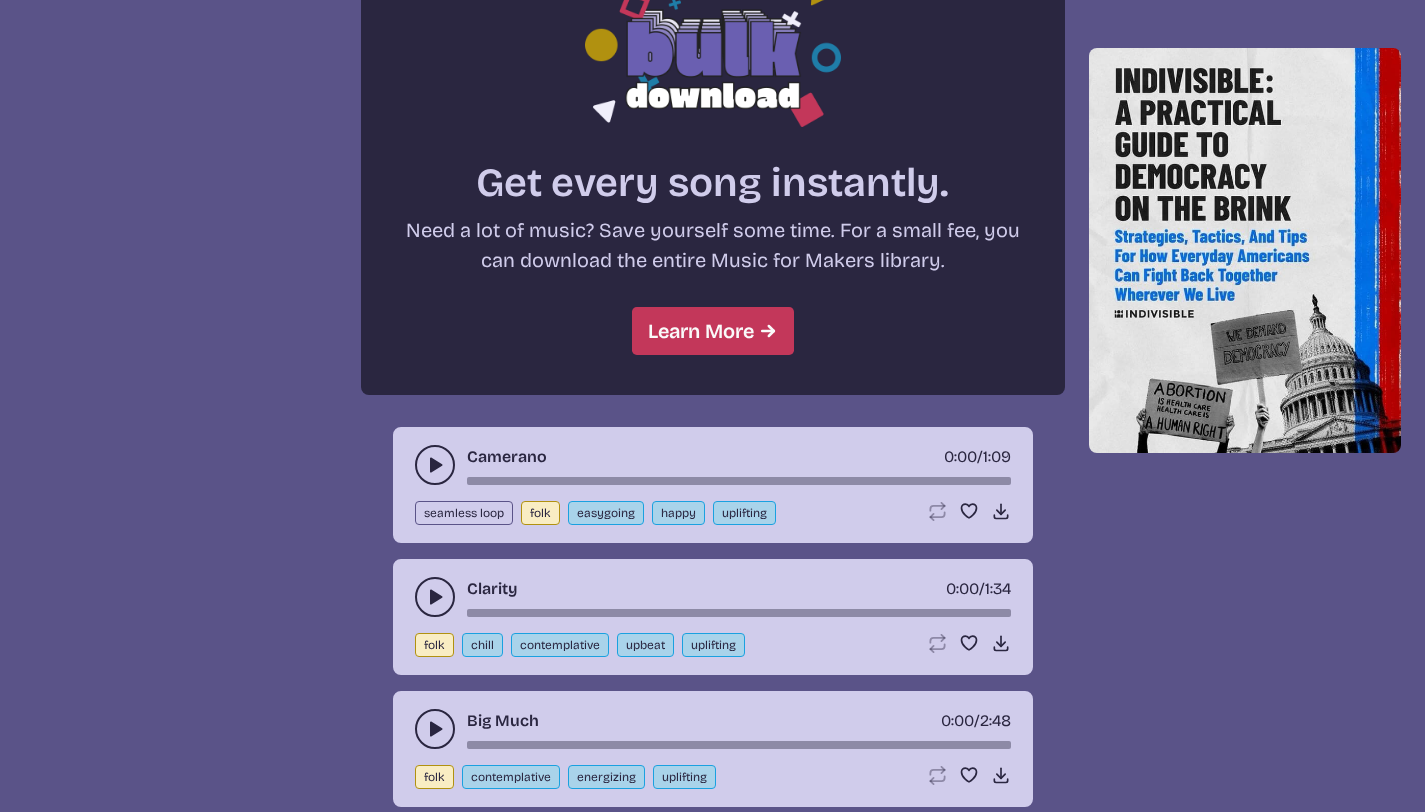 click 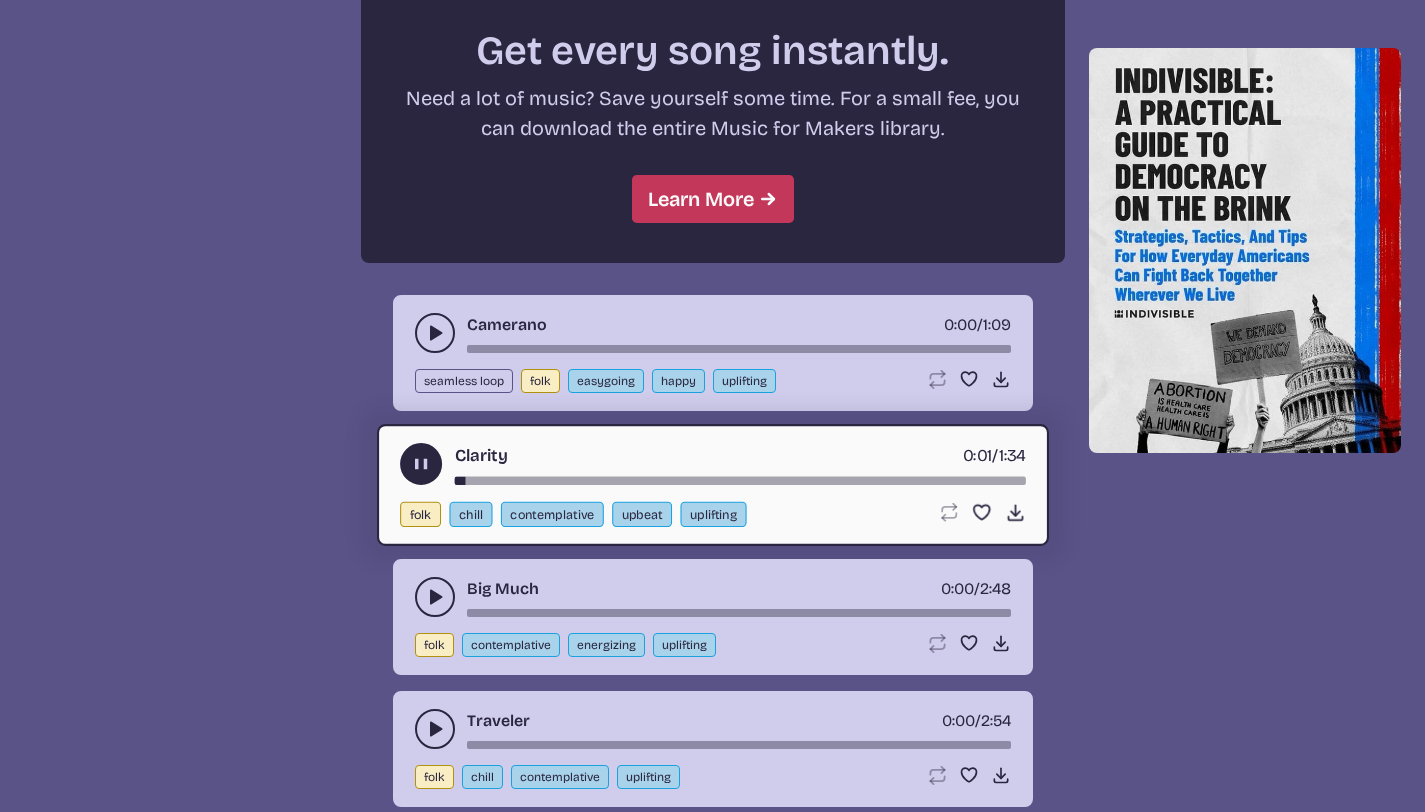 scroll, scrollTop: 1841, scrollLeft: 0, axis: vertical 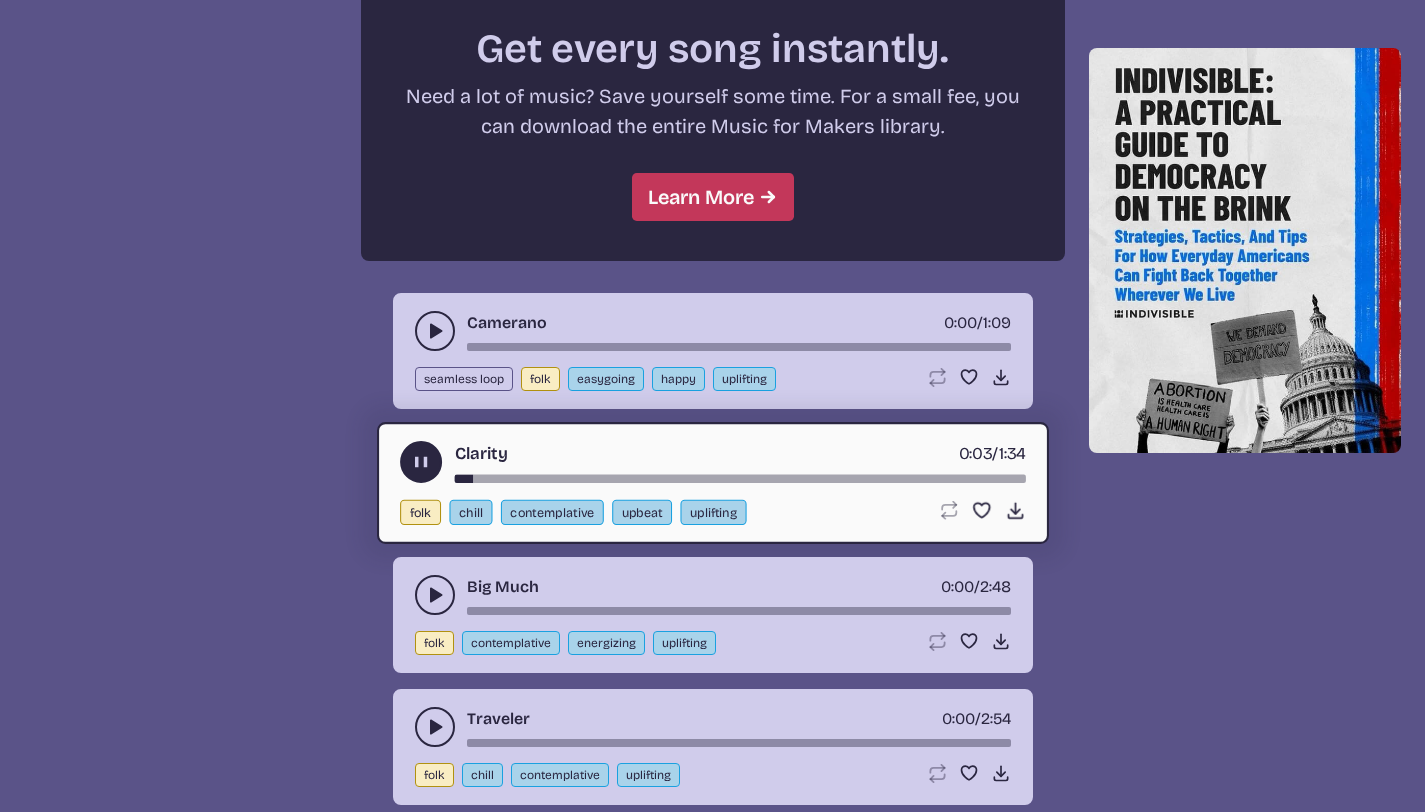 click 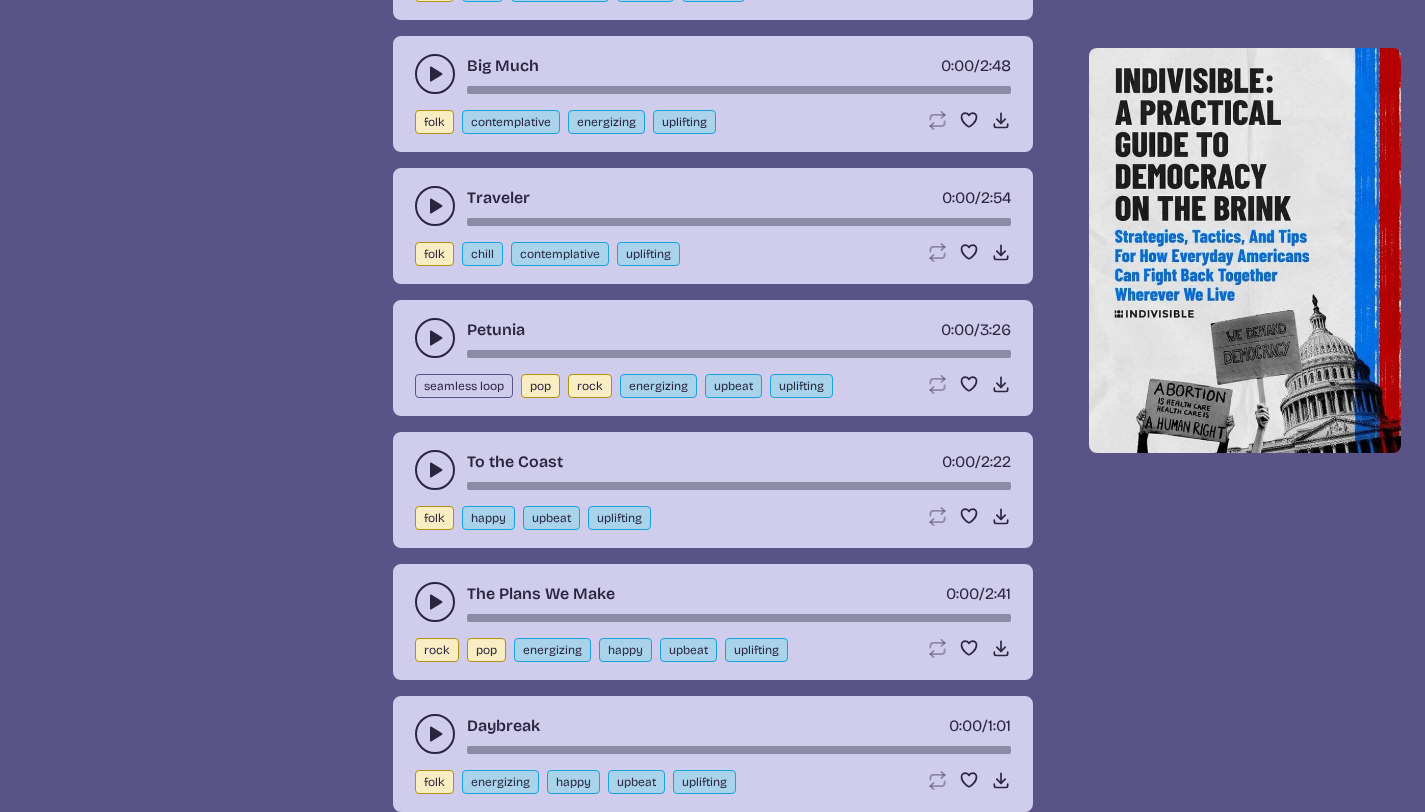 scroll, scrollTop: 2371, scrollLeft: 0, axis: vertical 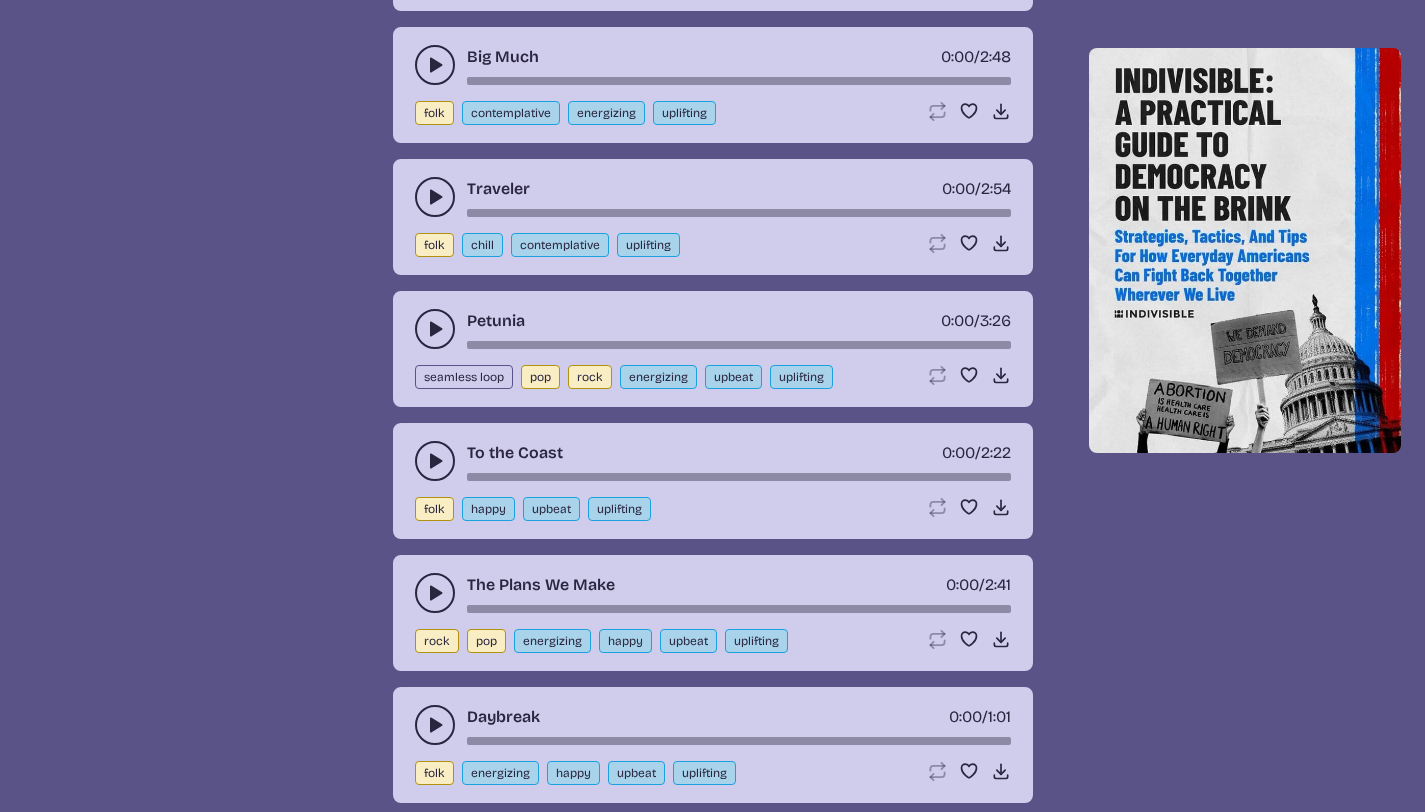 click 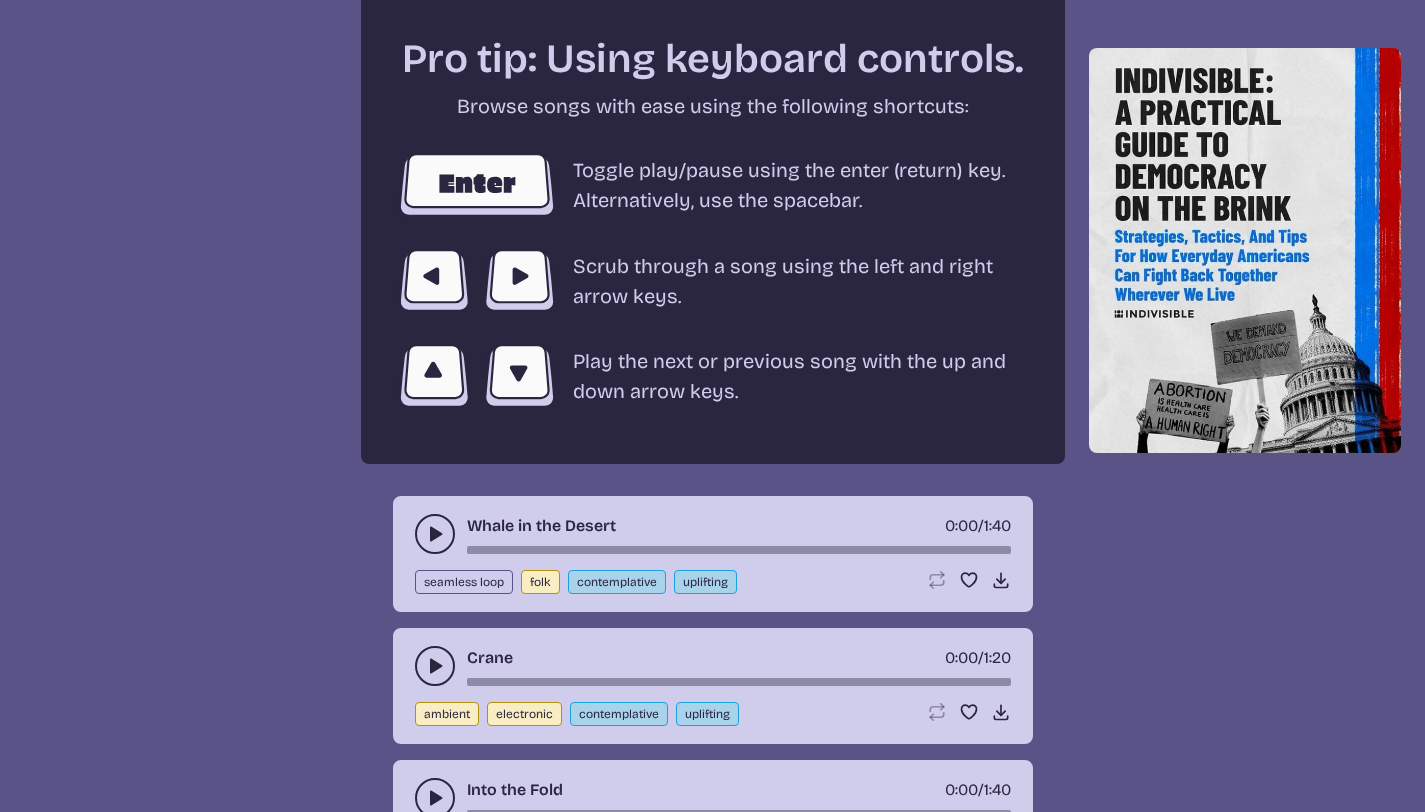 scroll, scrollTop: 3492, scrollLeft: 0, axis: vertical 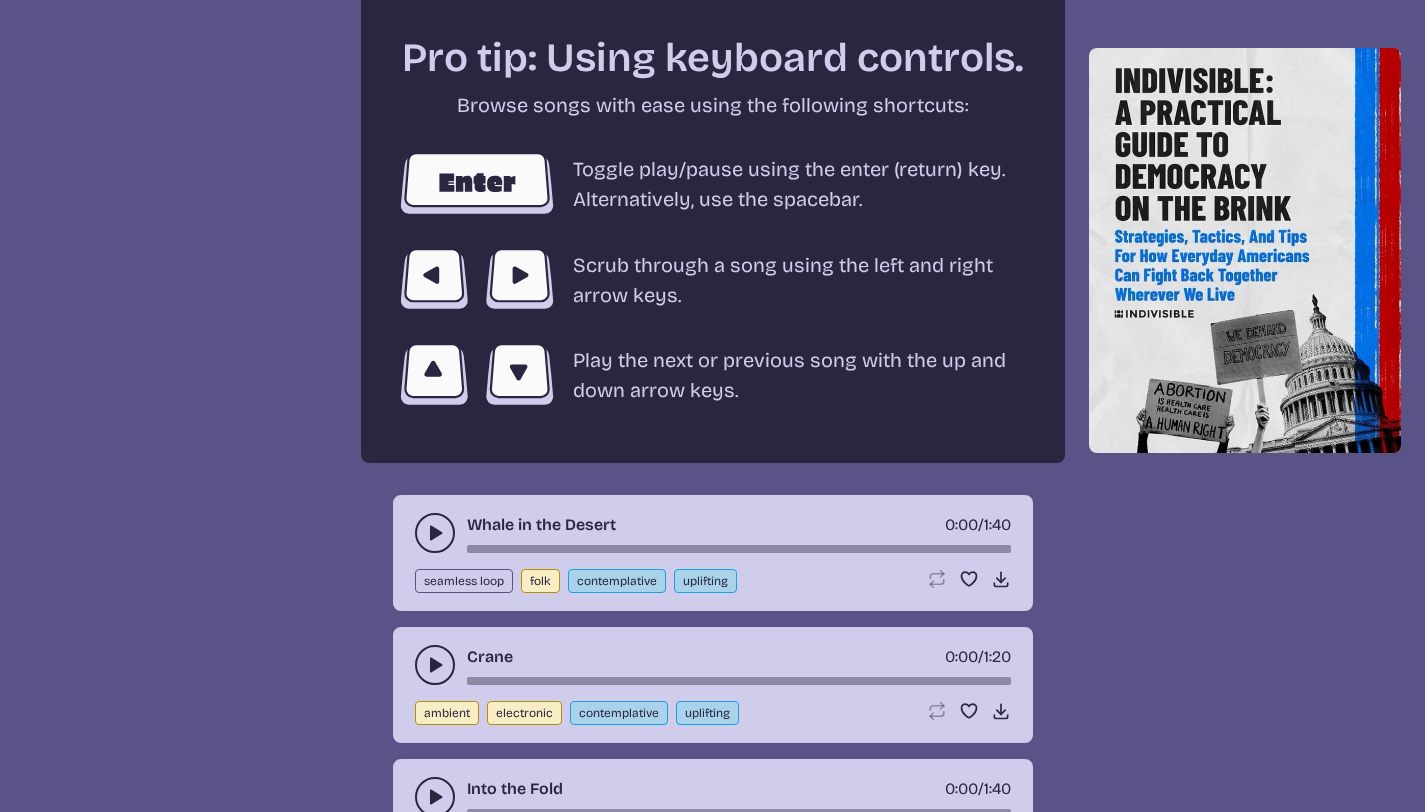 click 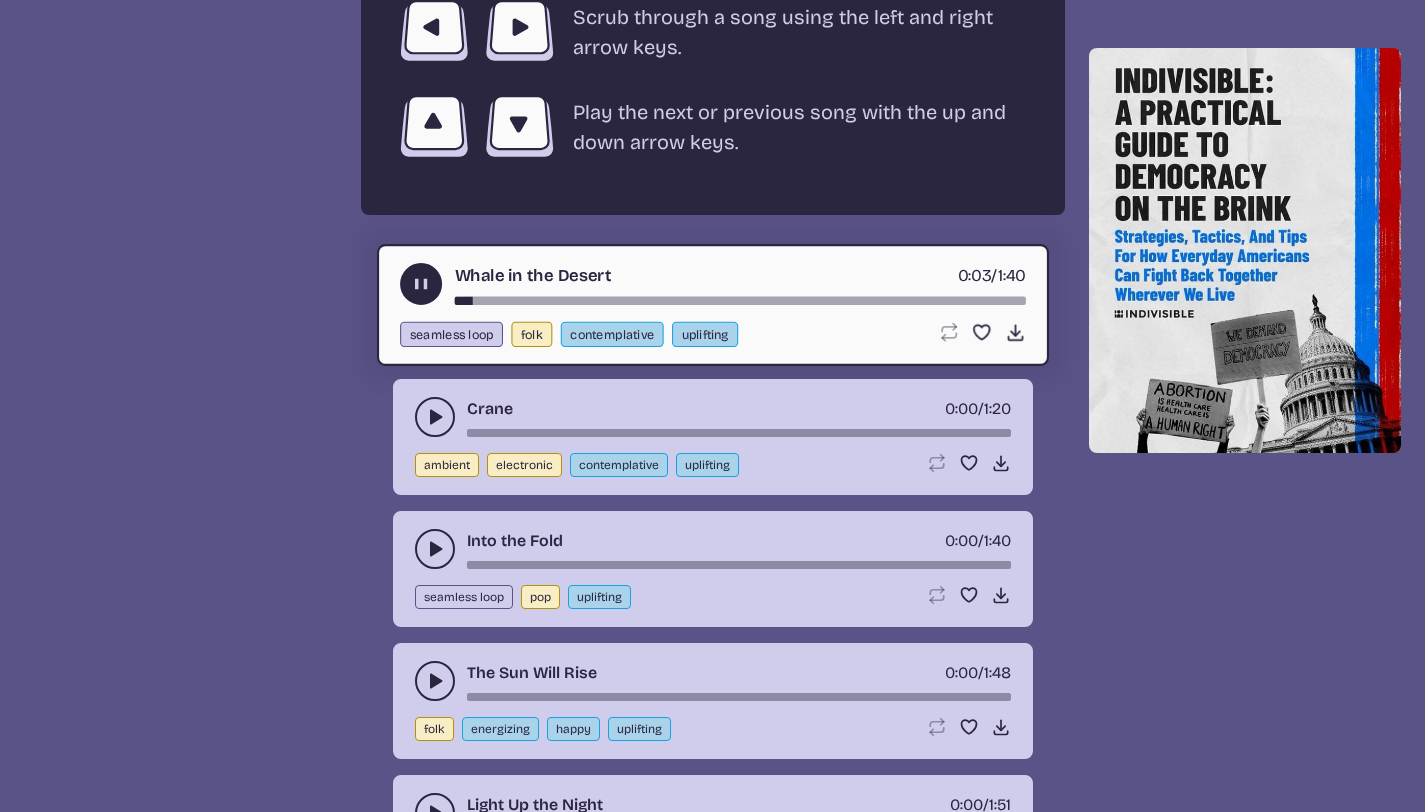 scroll, scrollTop: 3744, scrollLeft: 0, axis: vertical 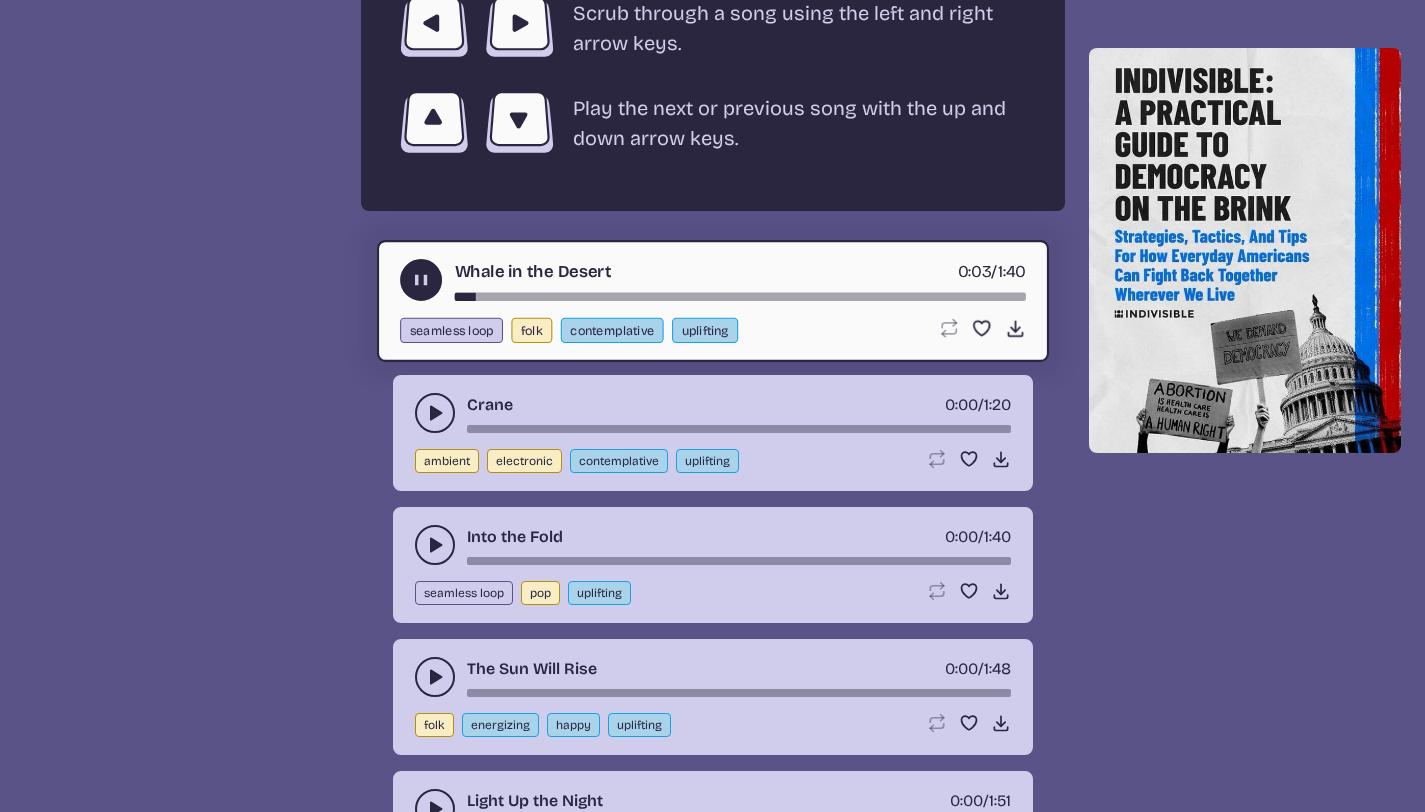 click 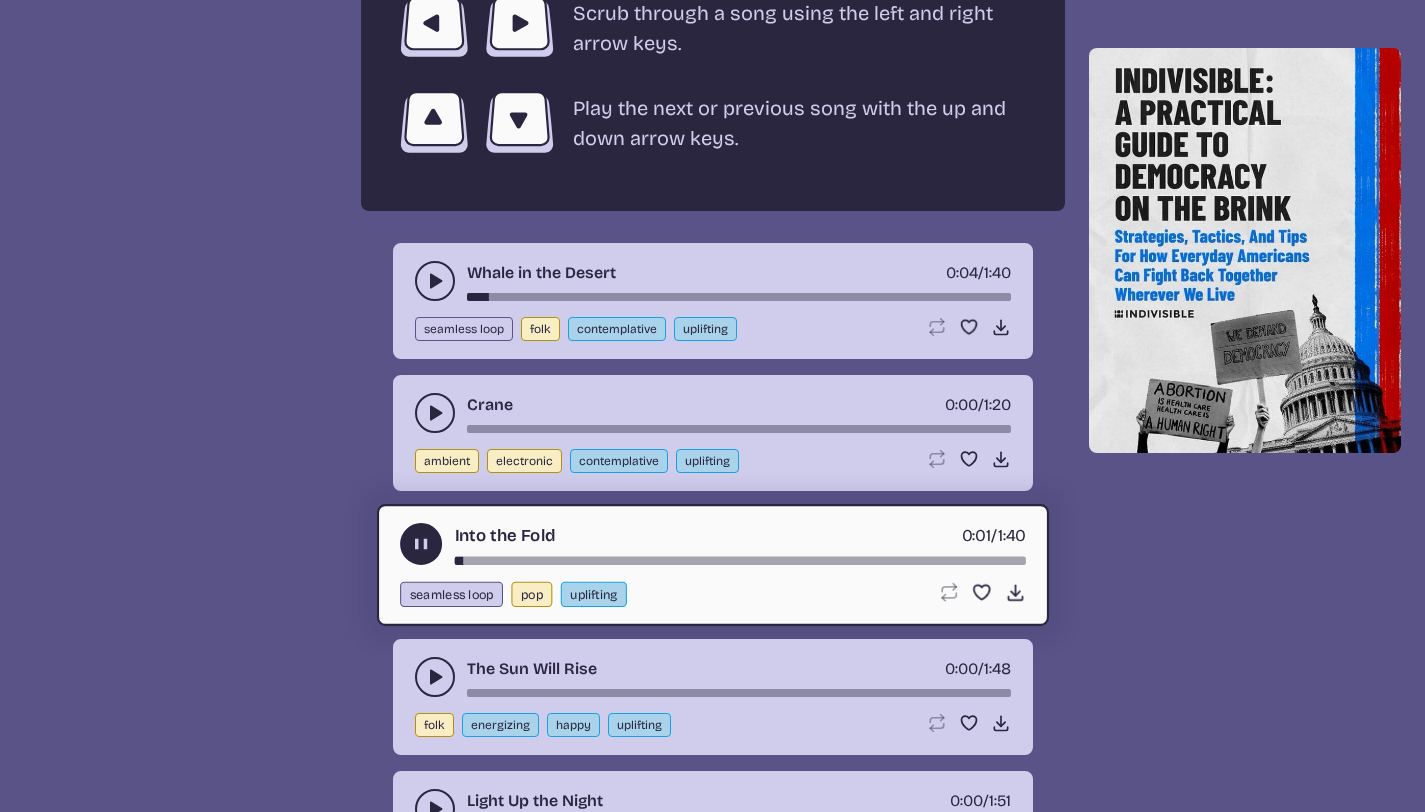 click on "seamless loop" at bounding box center (451, 594) 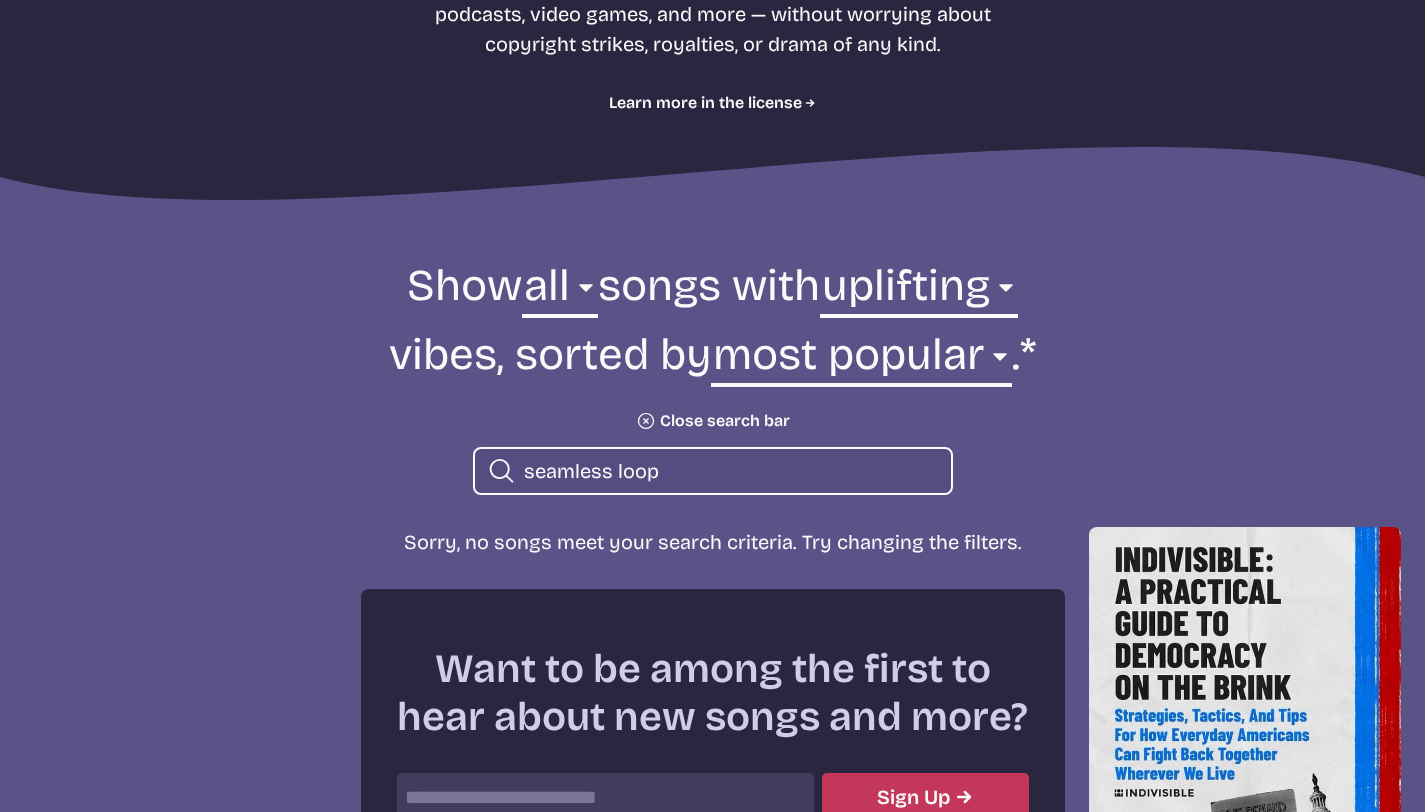 scroll, scrollTop: 506, scrollLeft: 0, axis: vertical 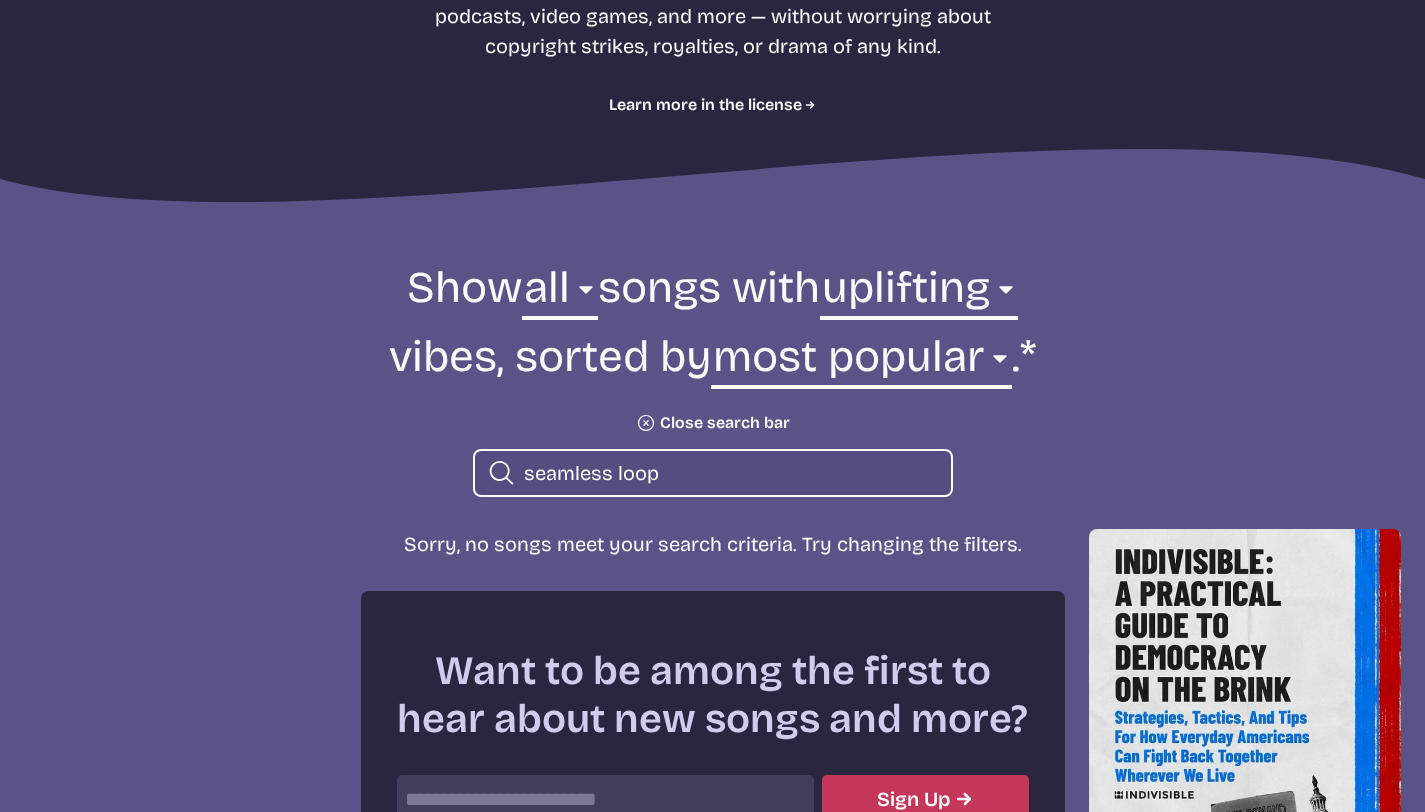 click on "Show  all ambient cinematic electronic folk holiday jazz pop rock world   all
songs with
any aggressive chill contemplative dark dramatic easygoing energizing happy serious upbeat uplifting   uplifting
vibes, sorted by
newest oldest most popular least popular name   most popular   . *
Your favorites will always show first.   Plus icon   Close search bar   Search icon   seamless loop" at bounding box center (713, 378) 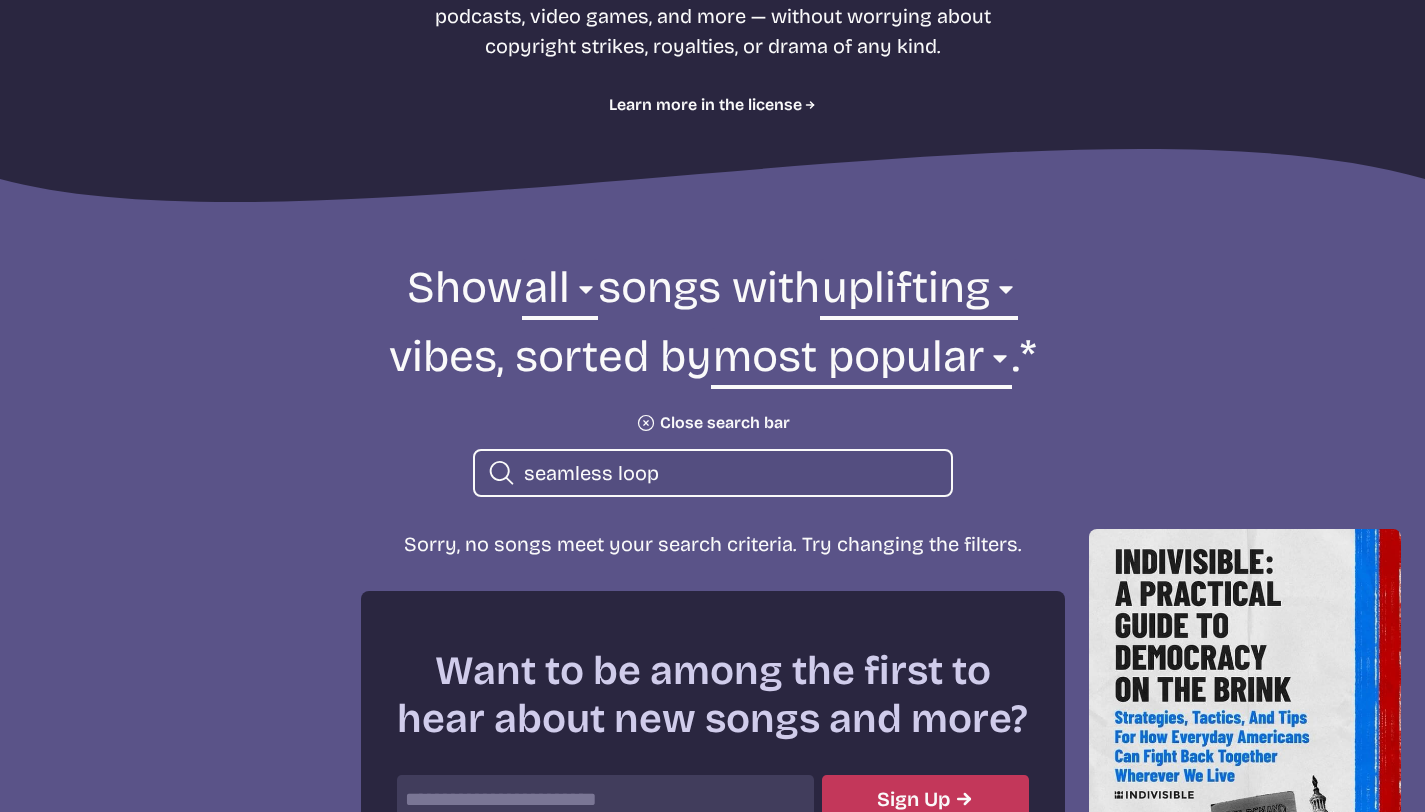 click on "Plus icon" 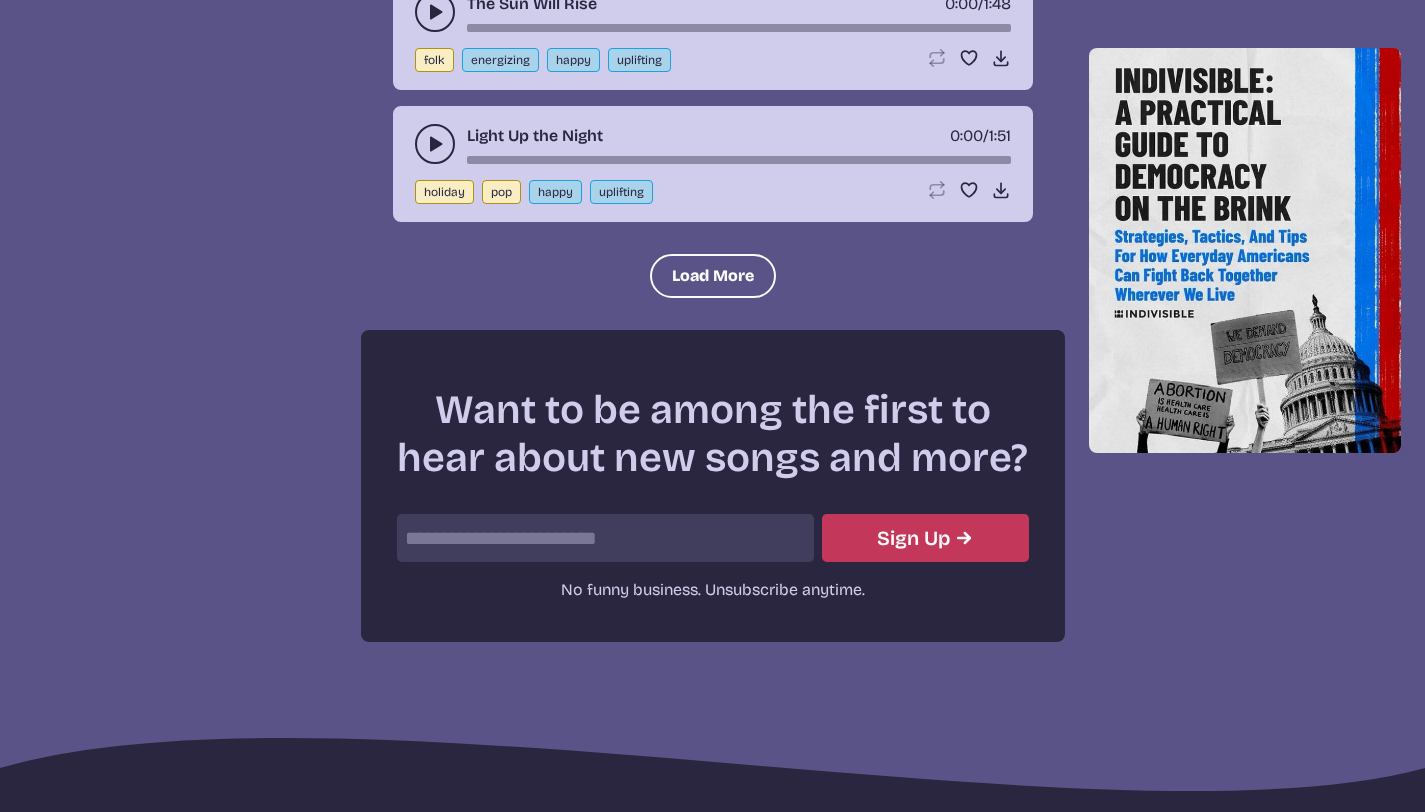 scroll, scrollTop: 4408, scrollLeft: 0, axis: vertical 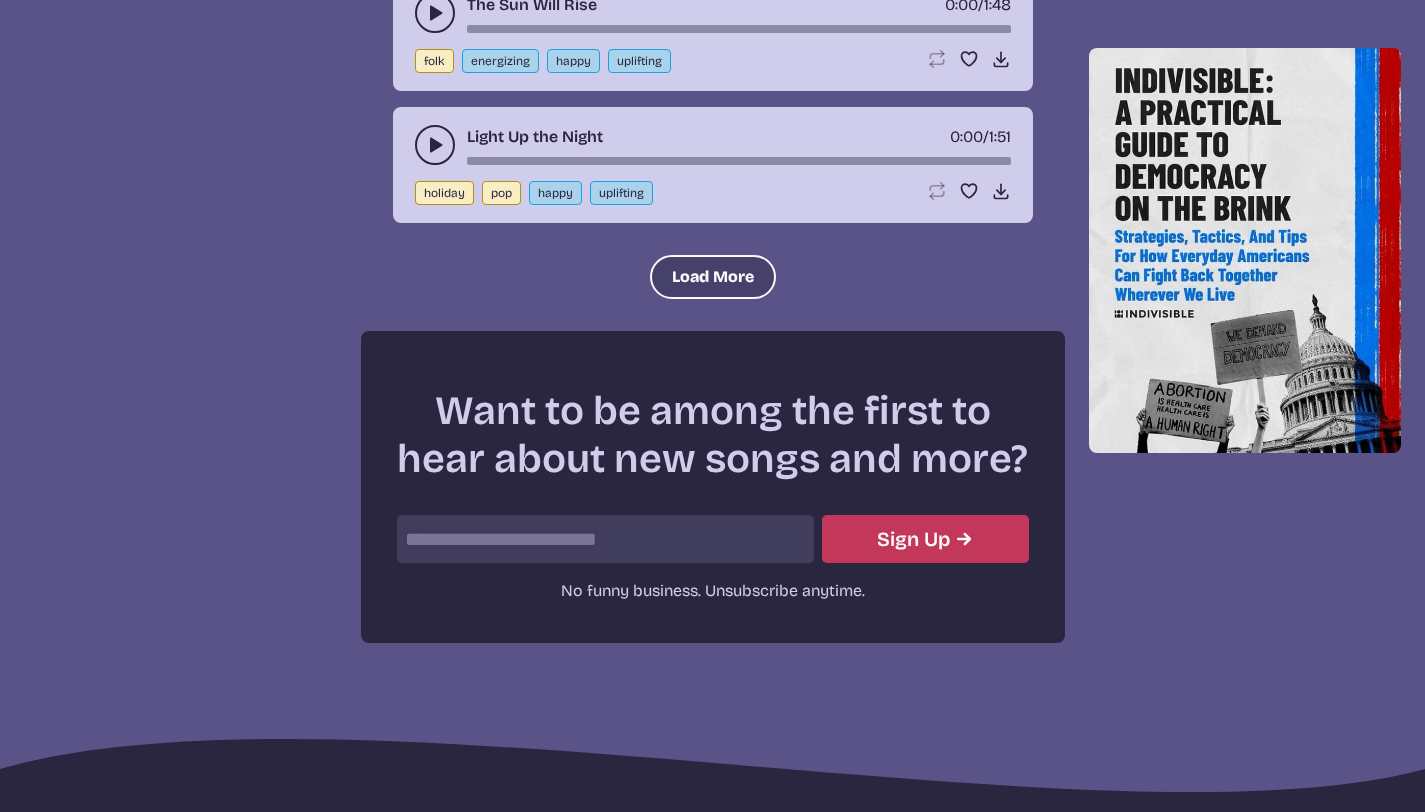click on "Load More" 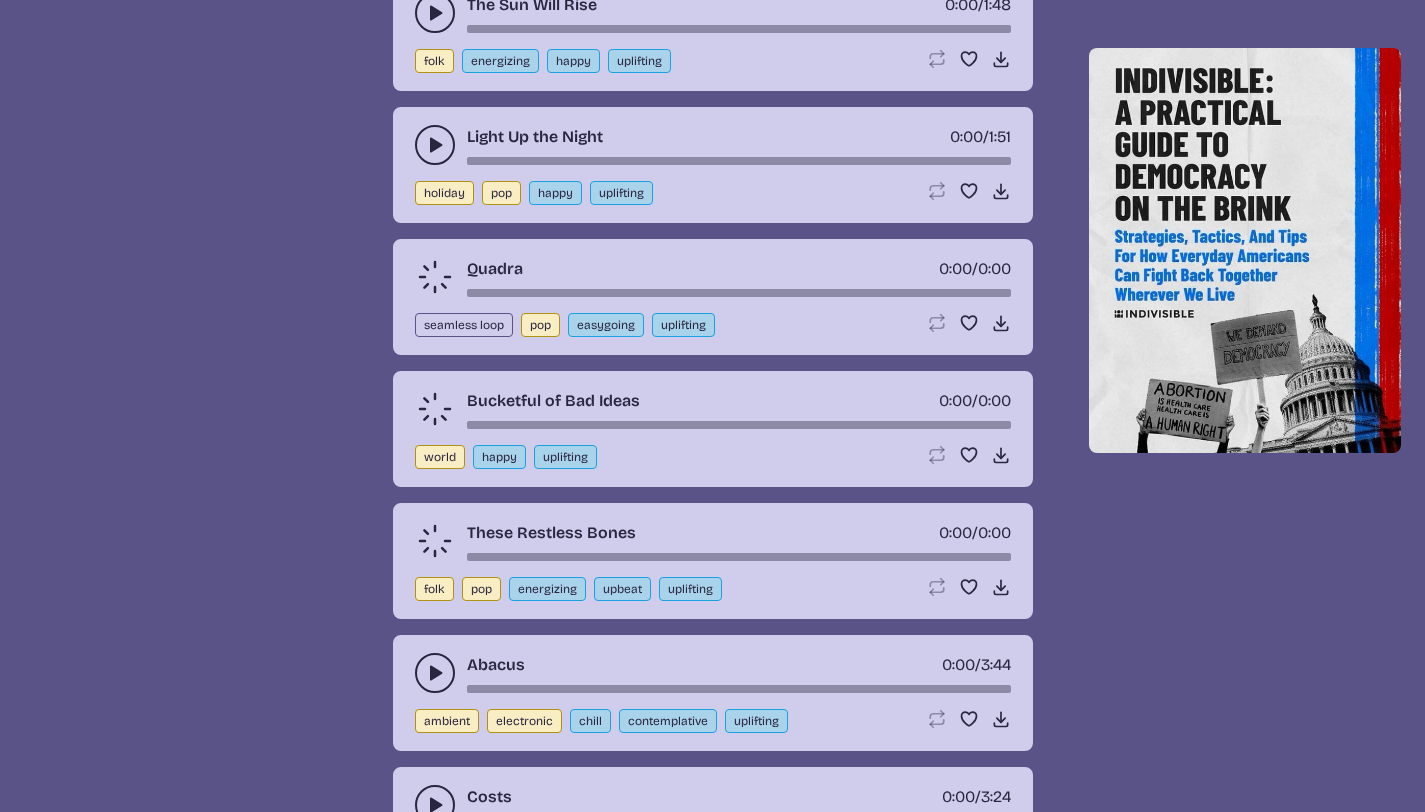 click 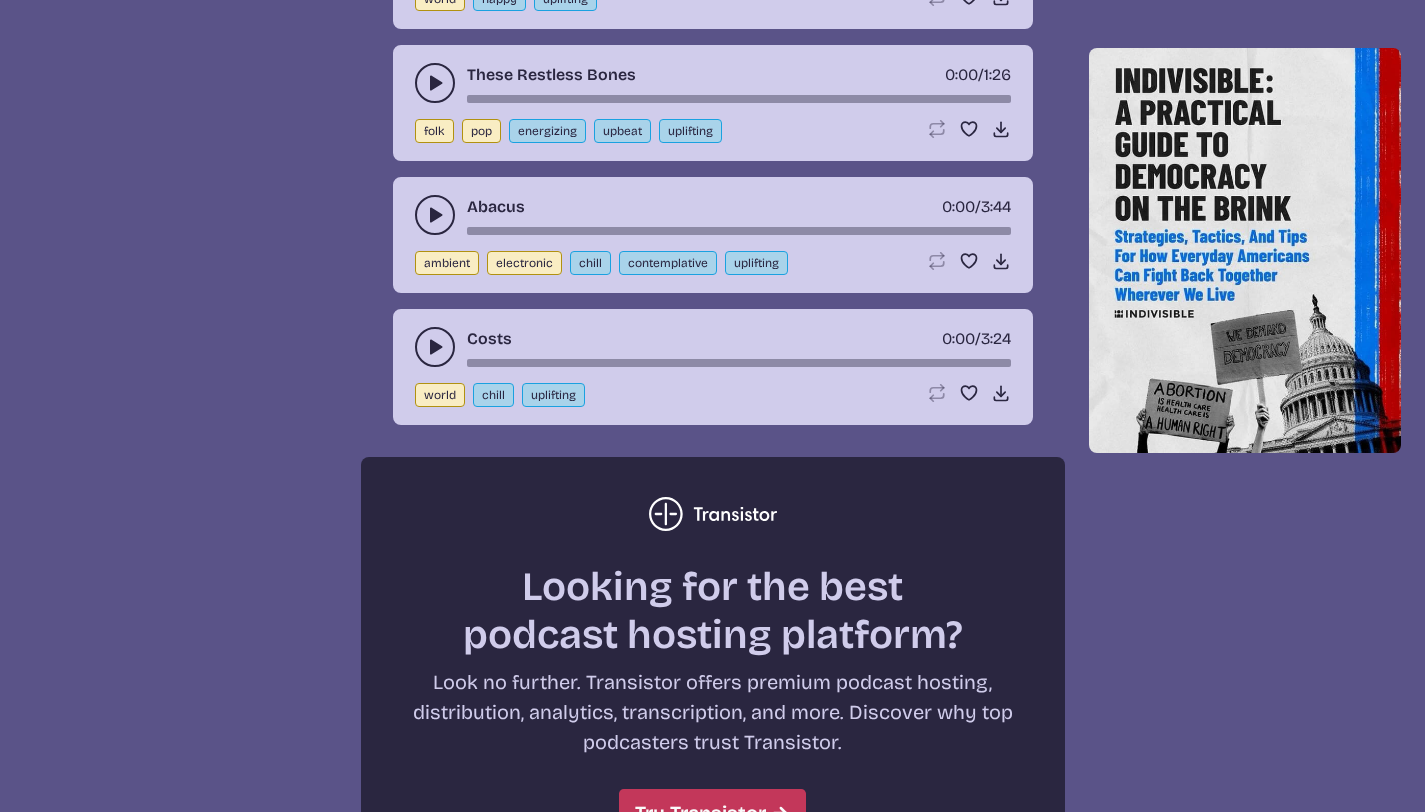 scroll, scrollTop: 4872, scrollLeft: 0, axis: vertical 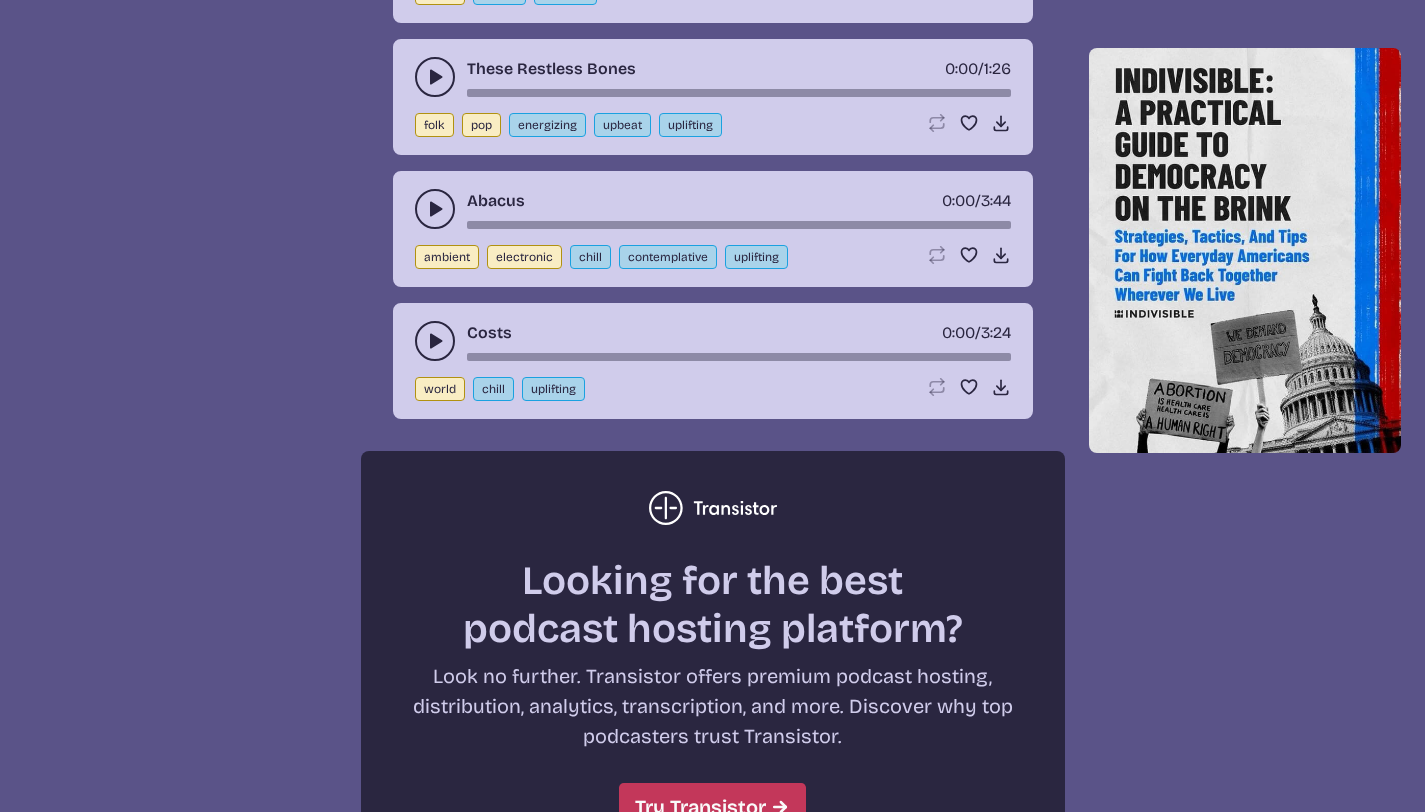 click at bounding box center (435, 341) 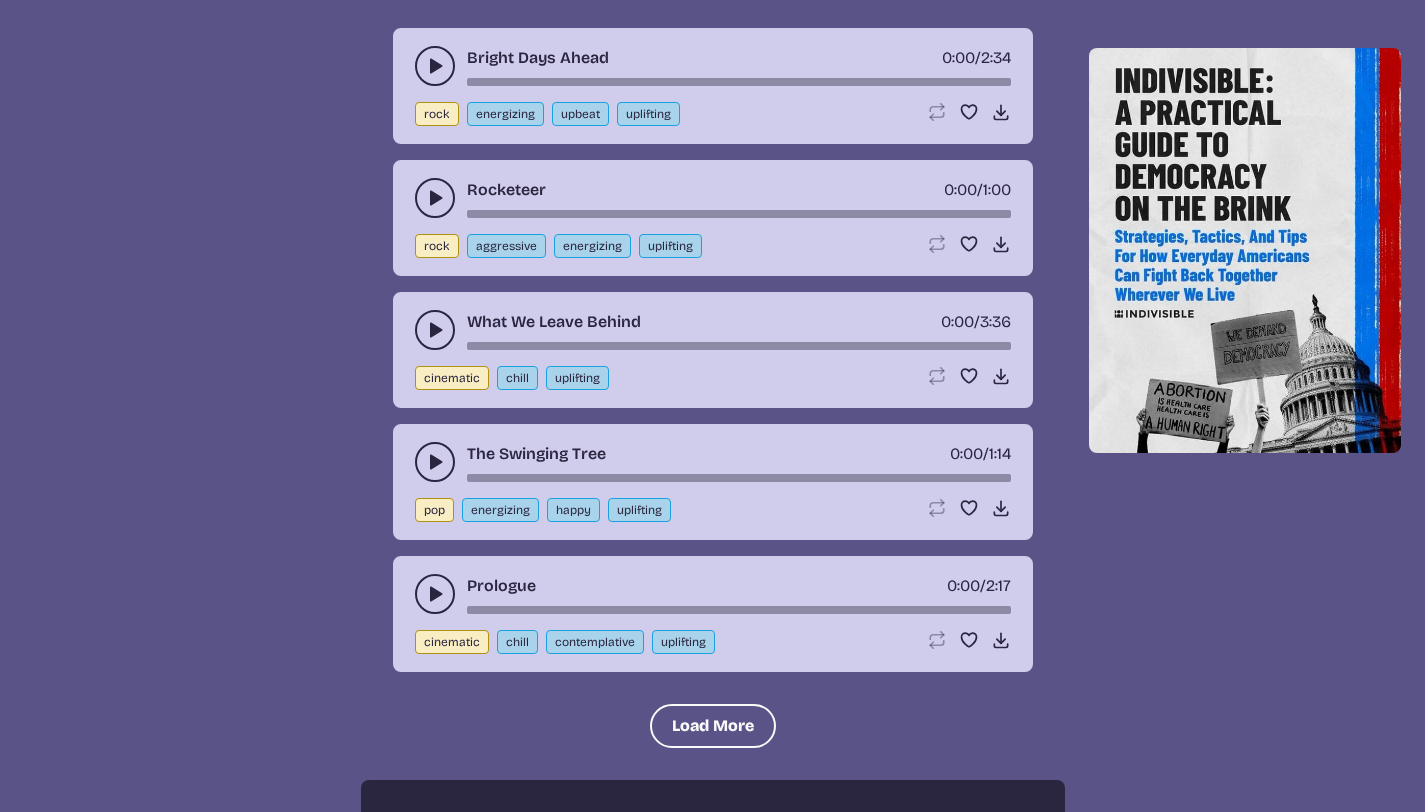 scroll, scrollTop: 5781, scrollLeft: 0, axis: vertical 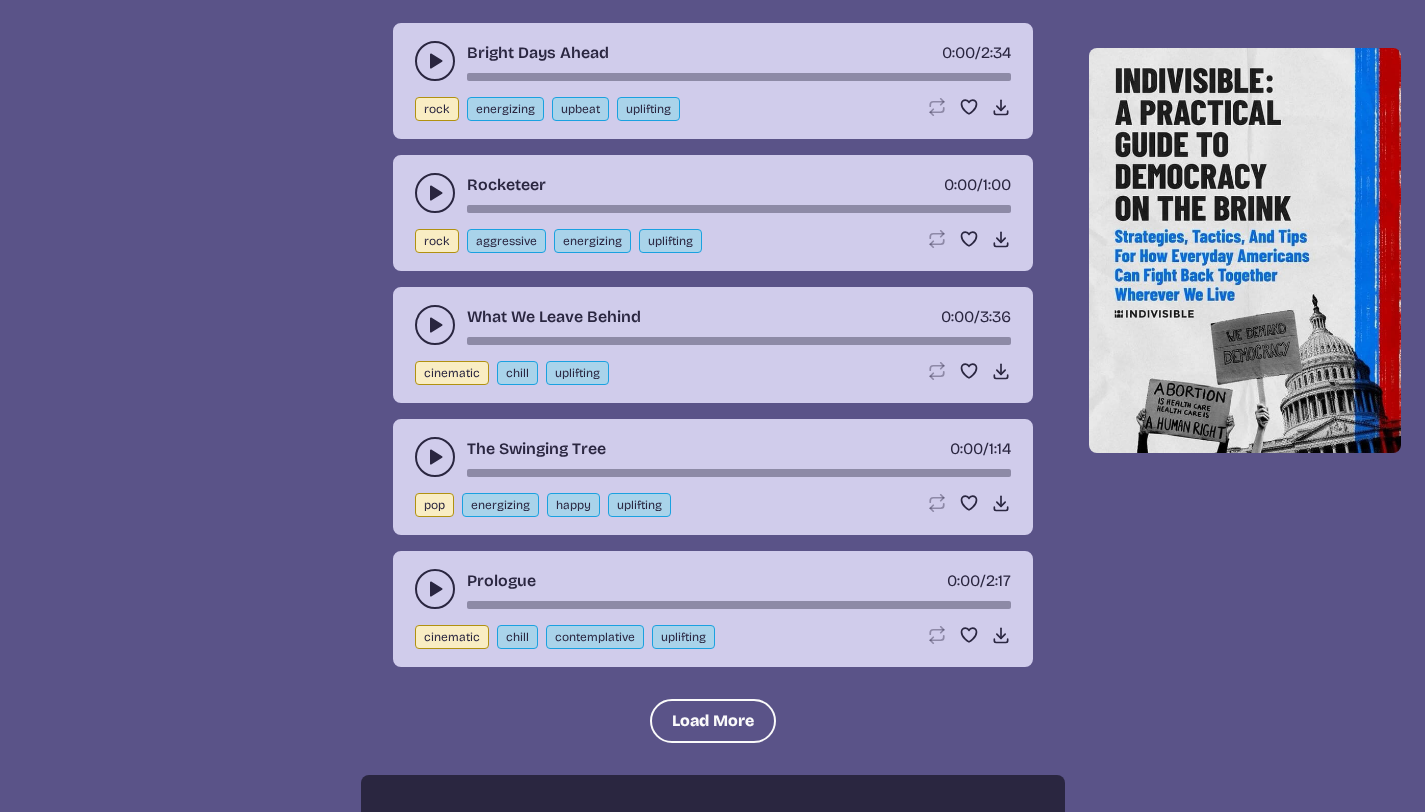 click 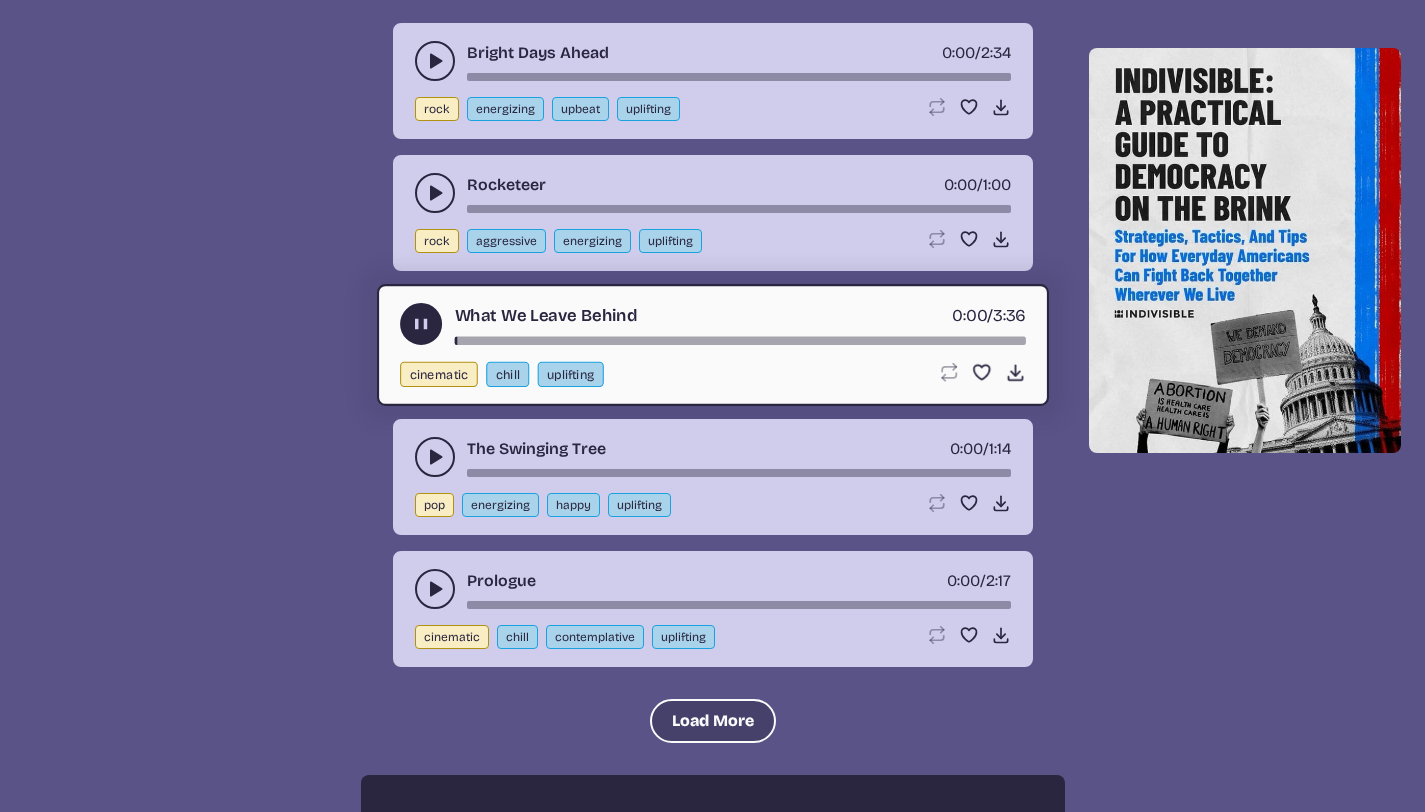 click on "Load More" 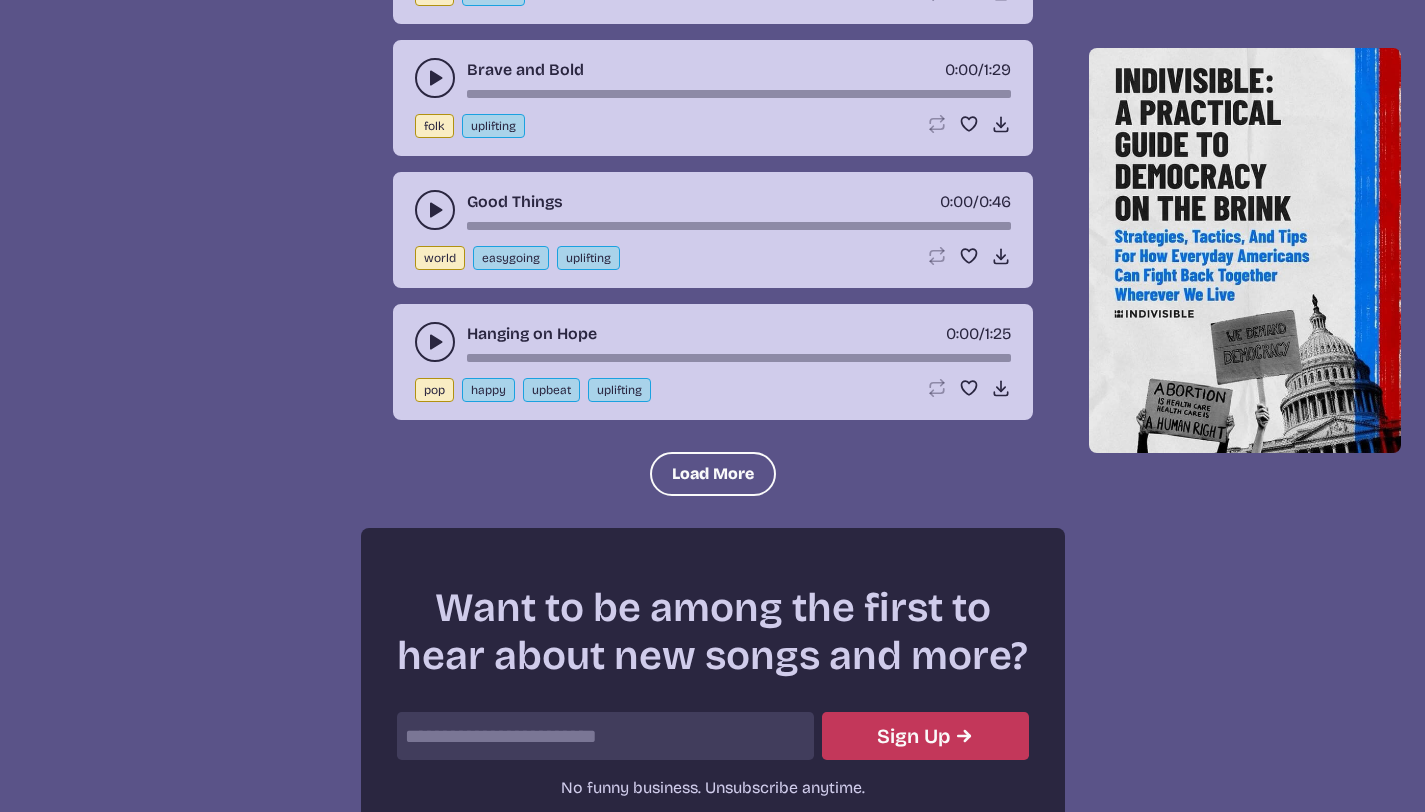 scroll, scrollTop: 7827, scrollLeft: 0, axis: vertical 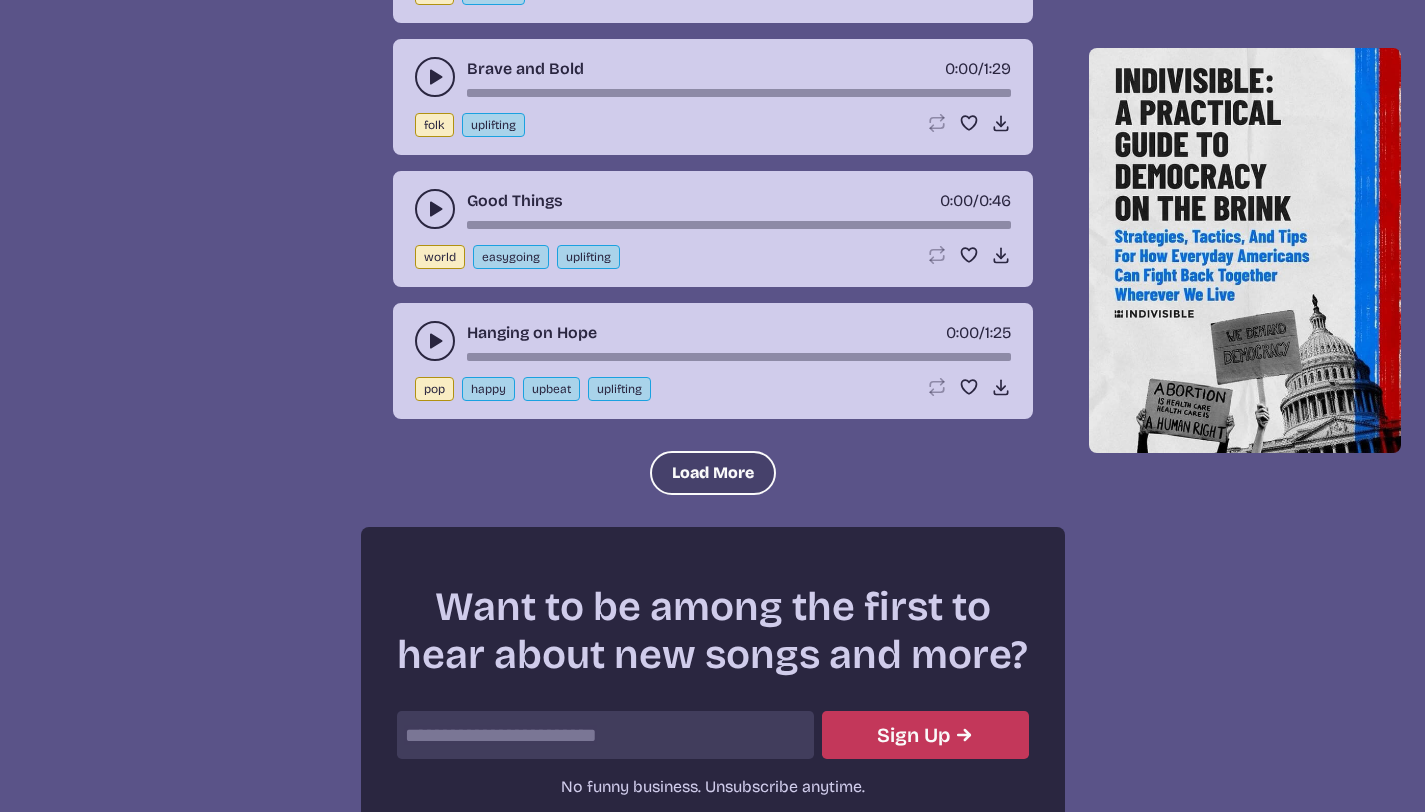 click on "Load More" 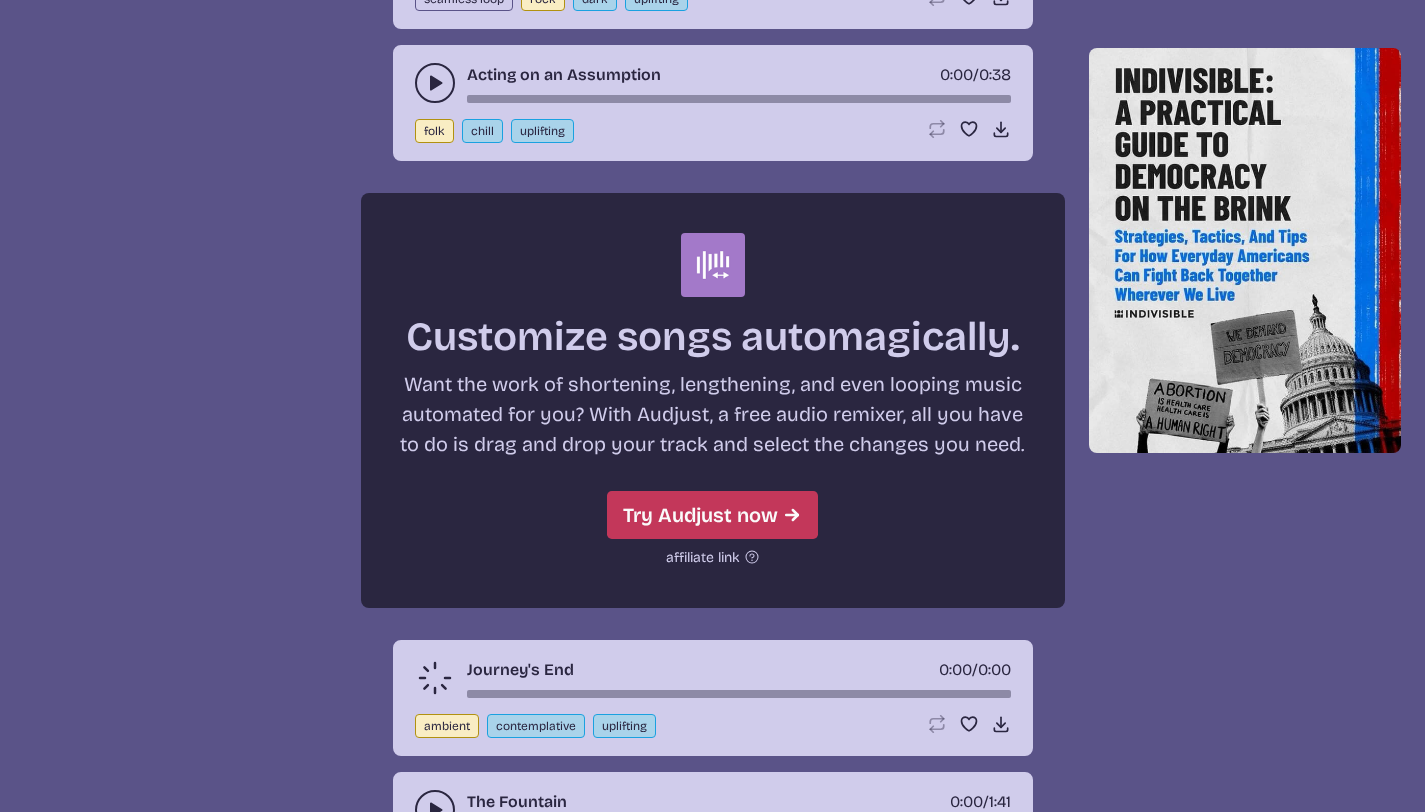 scroll, scrollTop: 8746, scrollLeft: 0, axis: vertical 